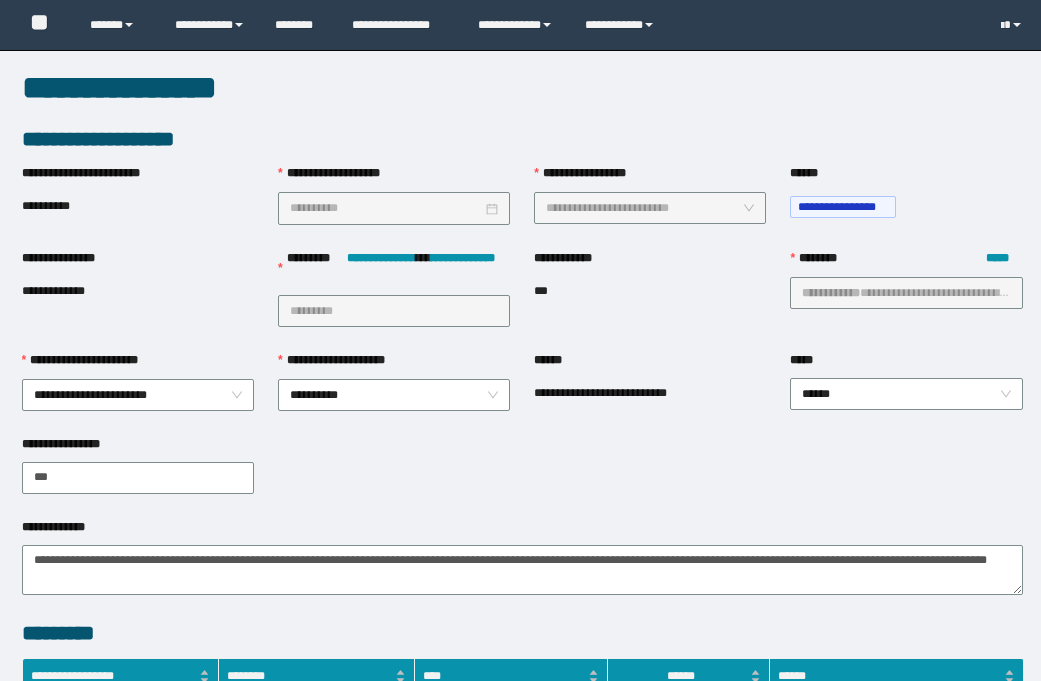 scroll, scrollTop: 845, scrollLeft: 0, axis: vertical 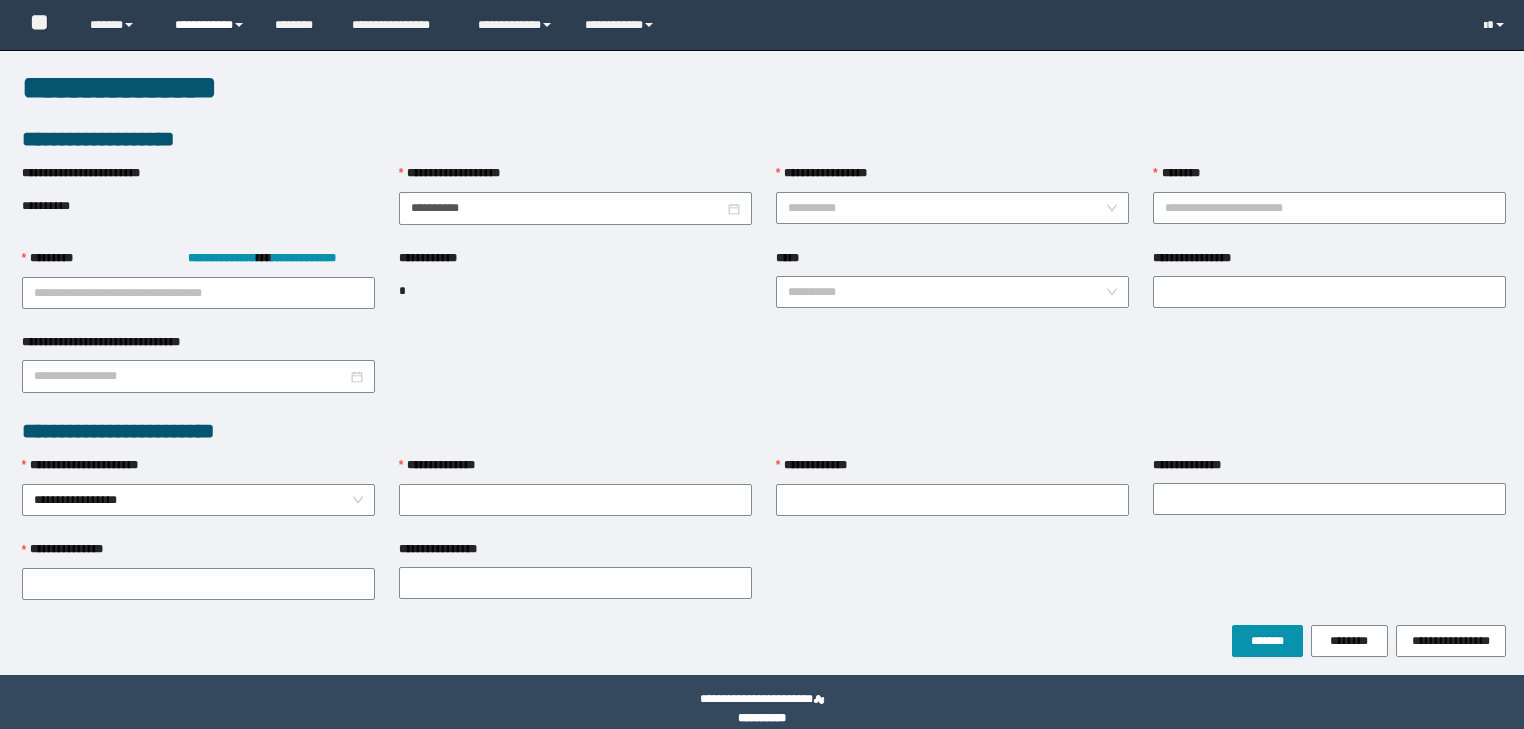 click on "**********" at bounding box center (210, 25) 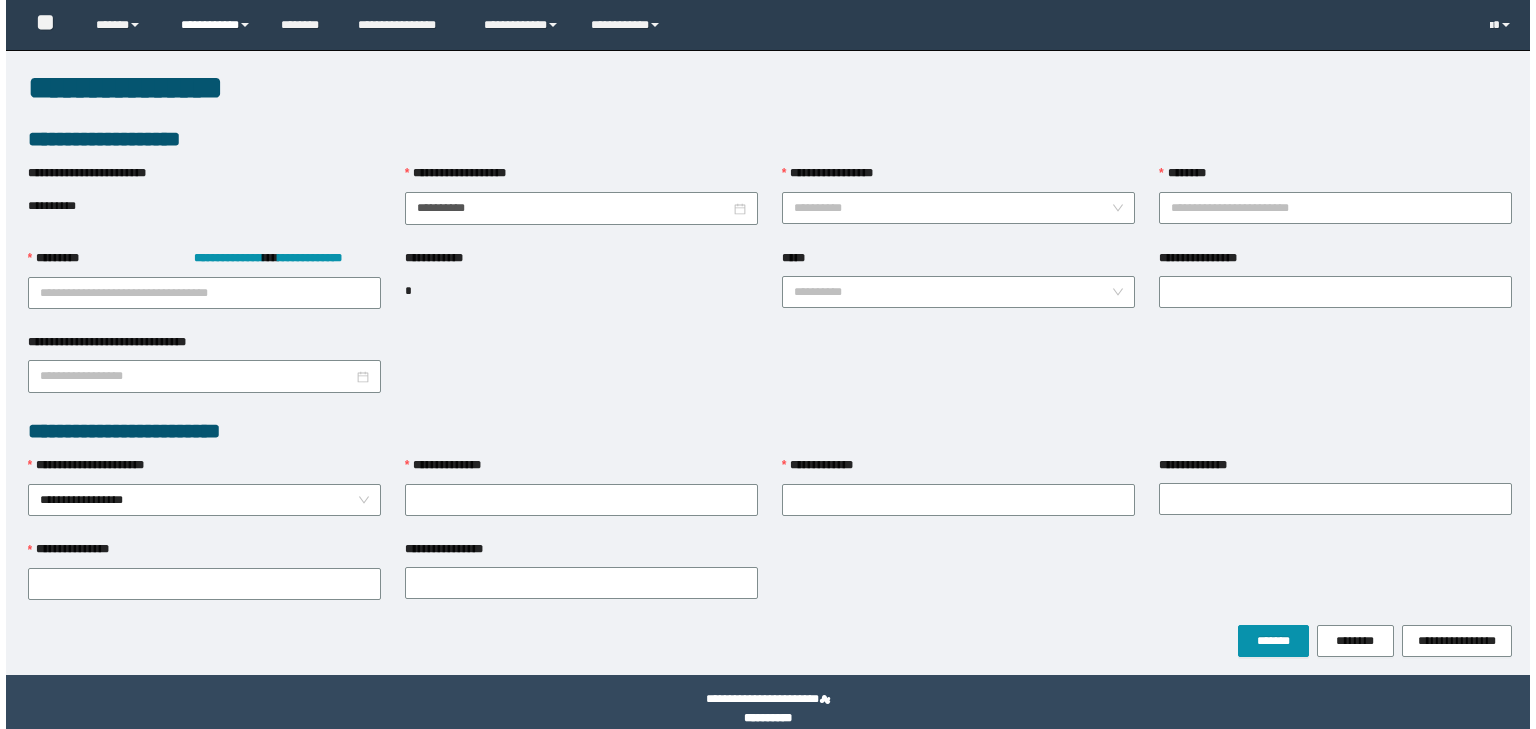 scroll, scrollTop: 0, scrollLeft: 0, axis: both 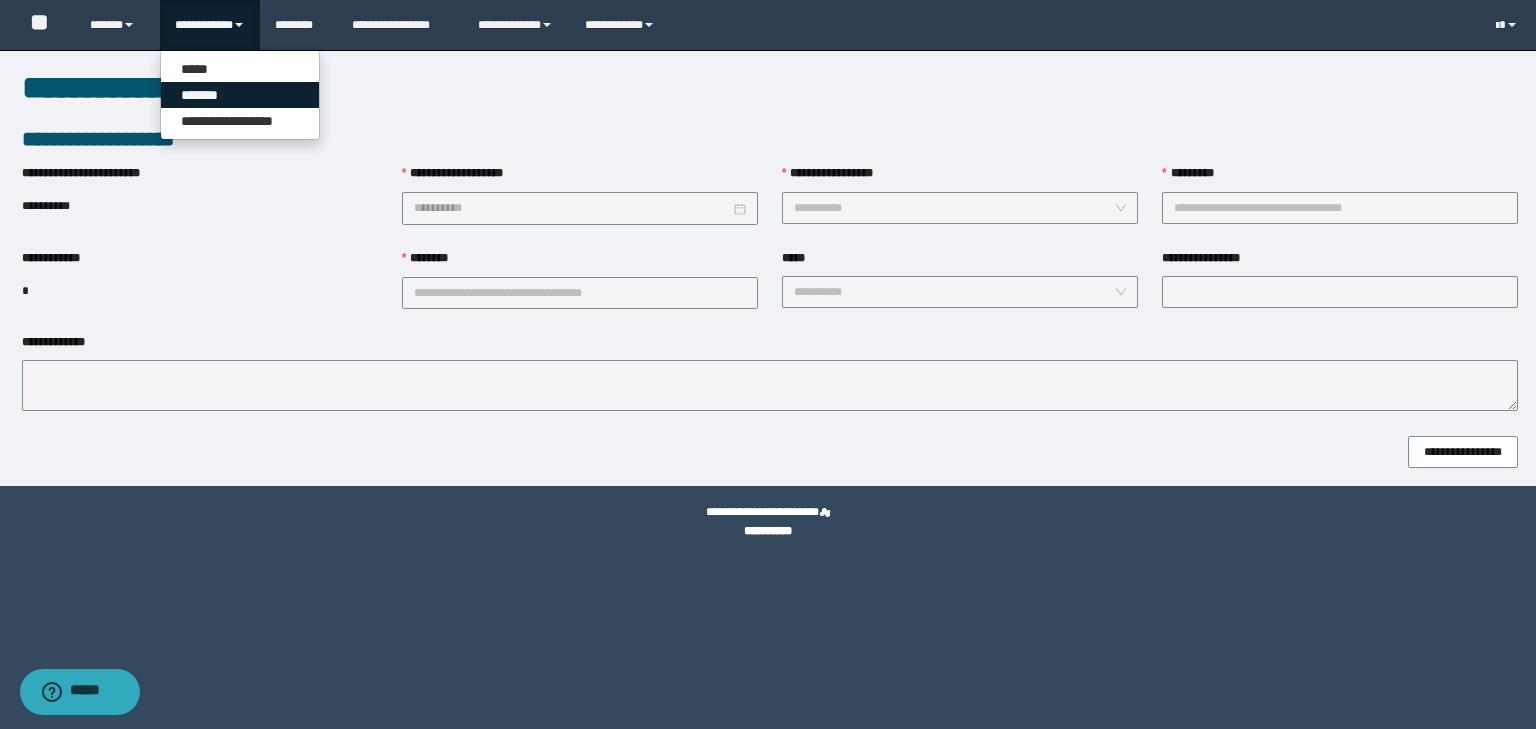 click on "*******" at bounding box center [240, 95] 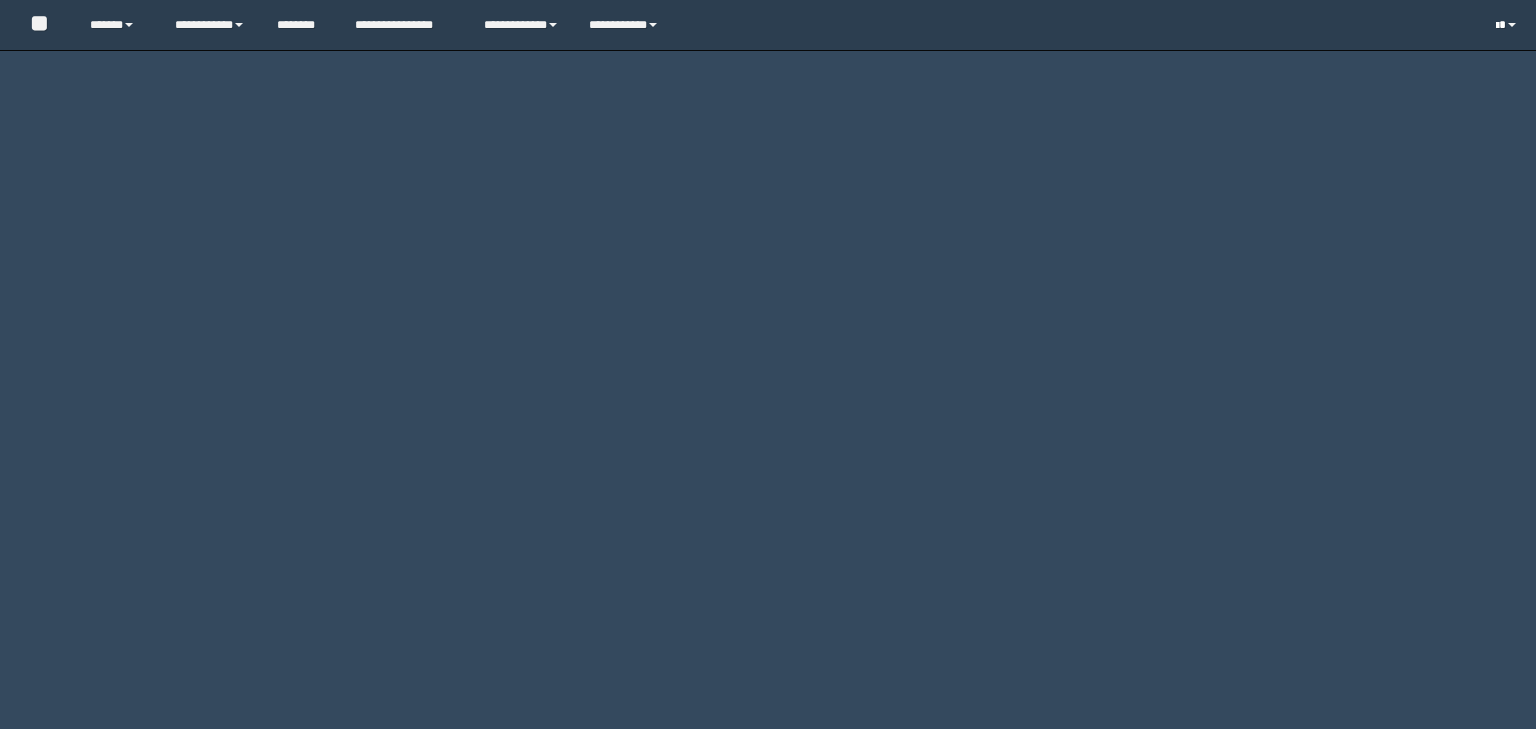 scroll, scrollTop: 0, scrollLeft: 0, axis: both 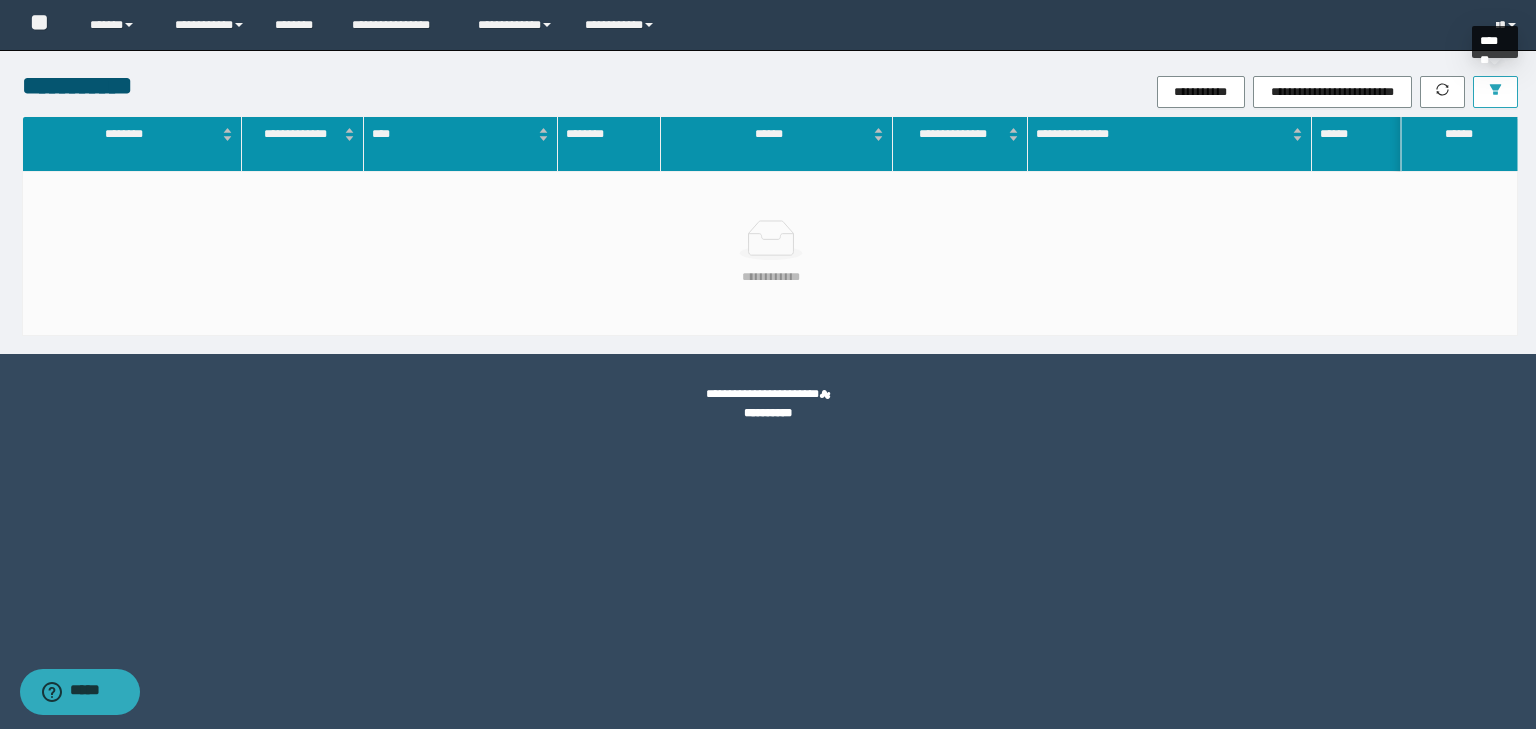 click 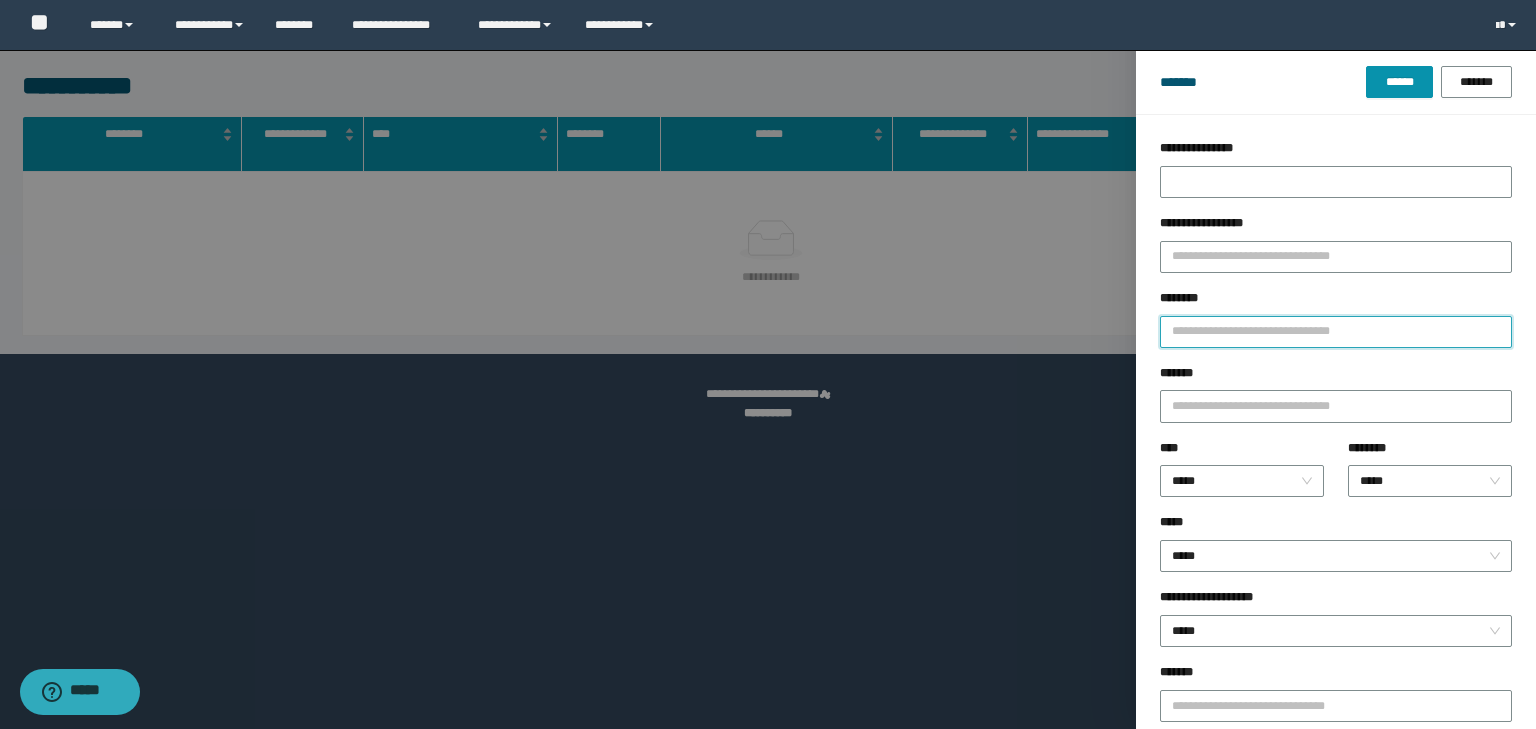 click on "********" at bounding box center (1336, 332) 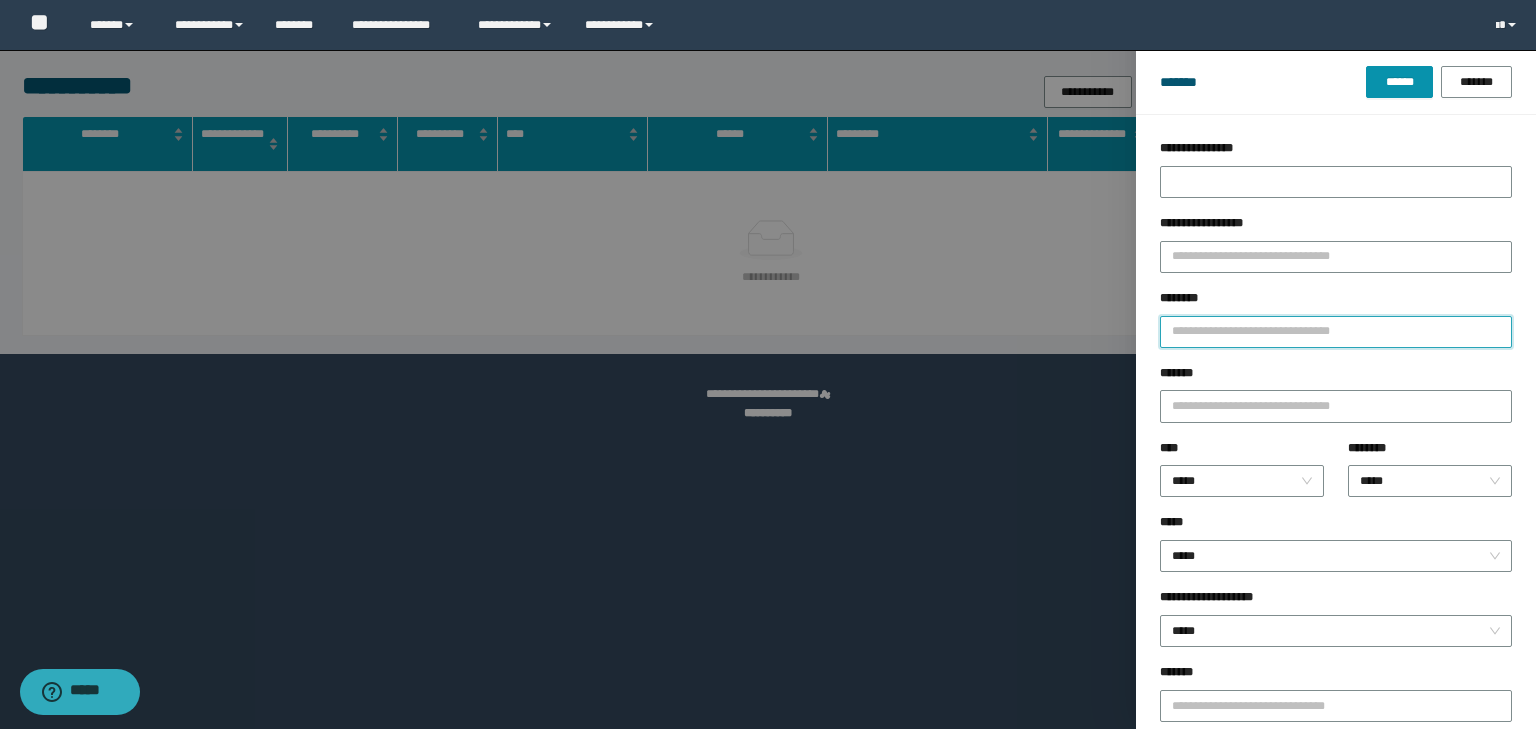 type on "*" 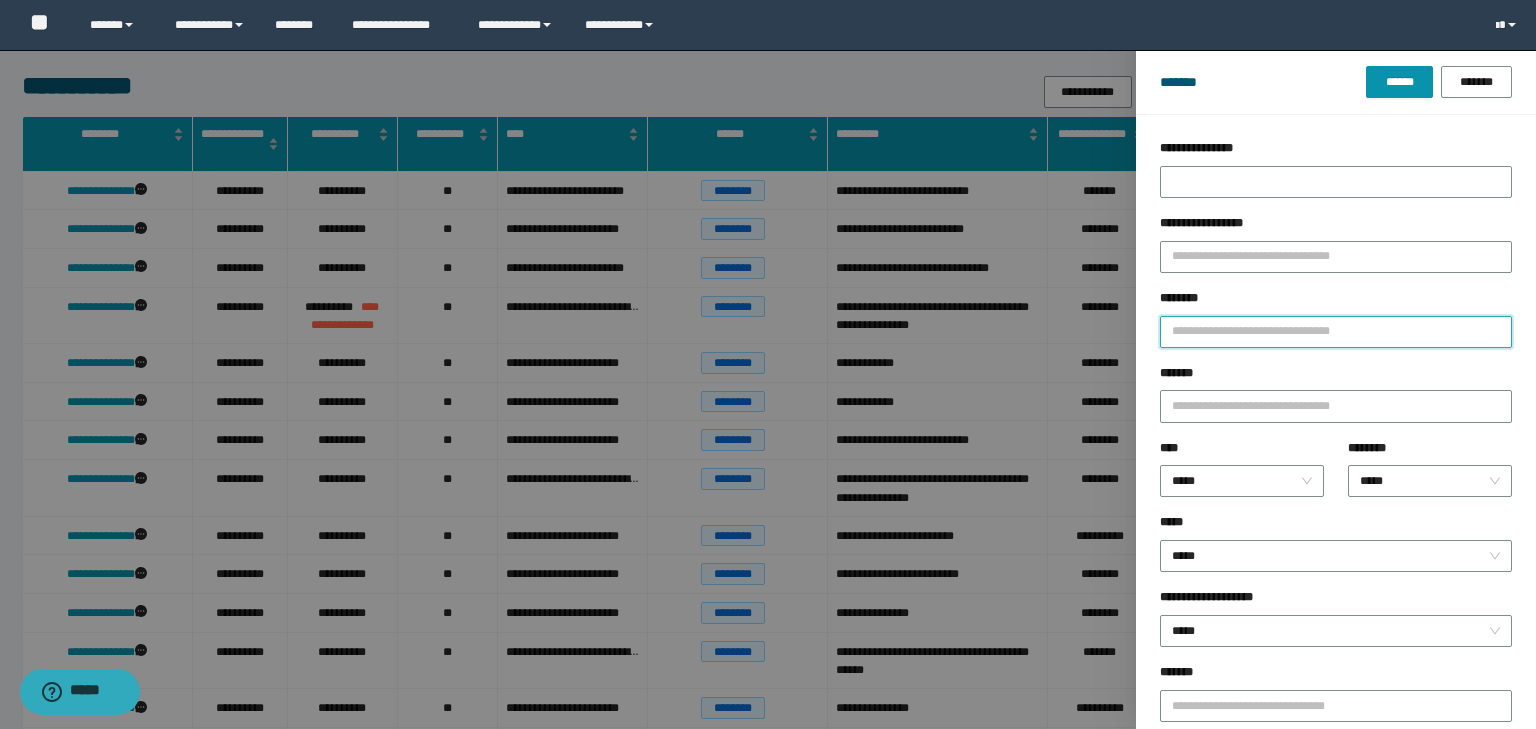 type on "*" 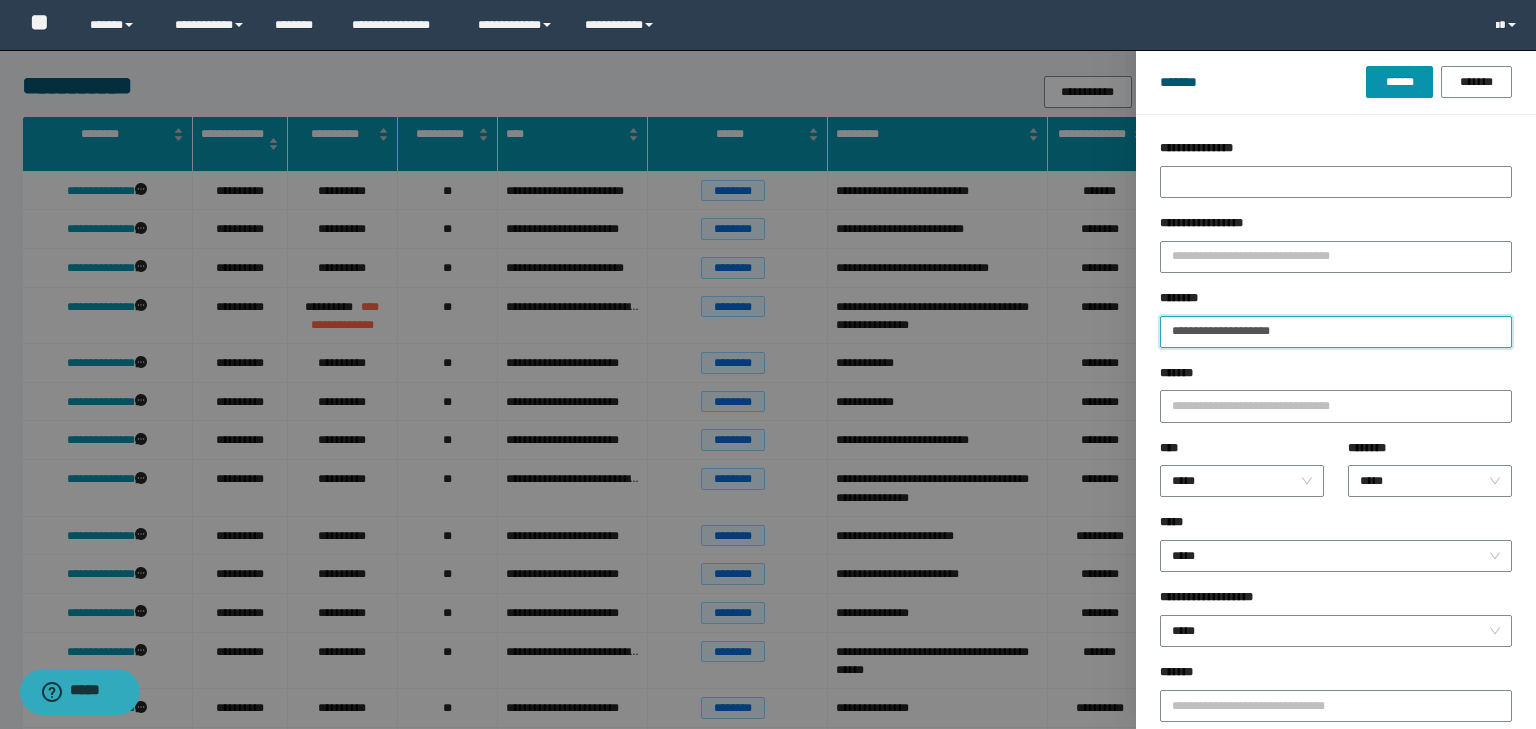 click on "******" at bounding box center (1399, 82) 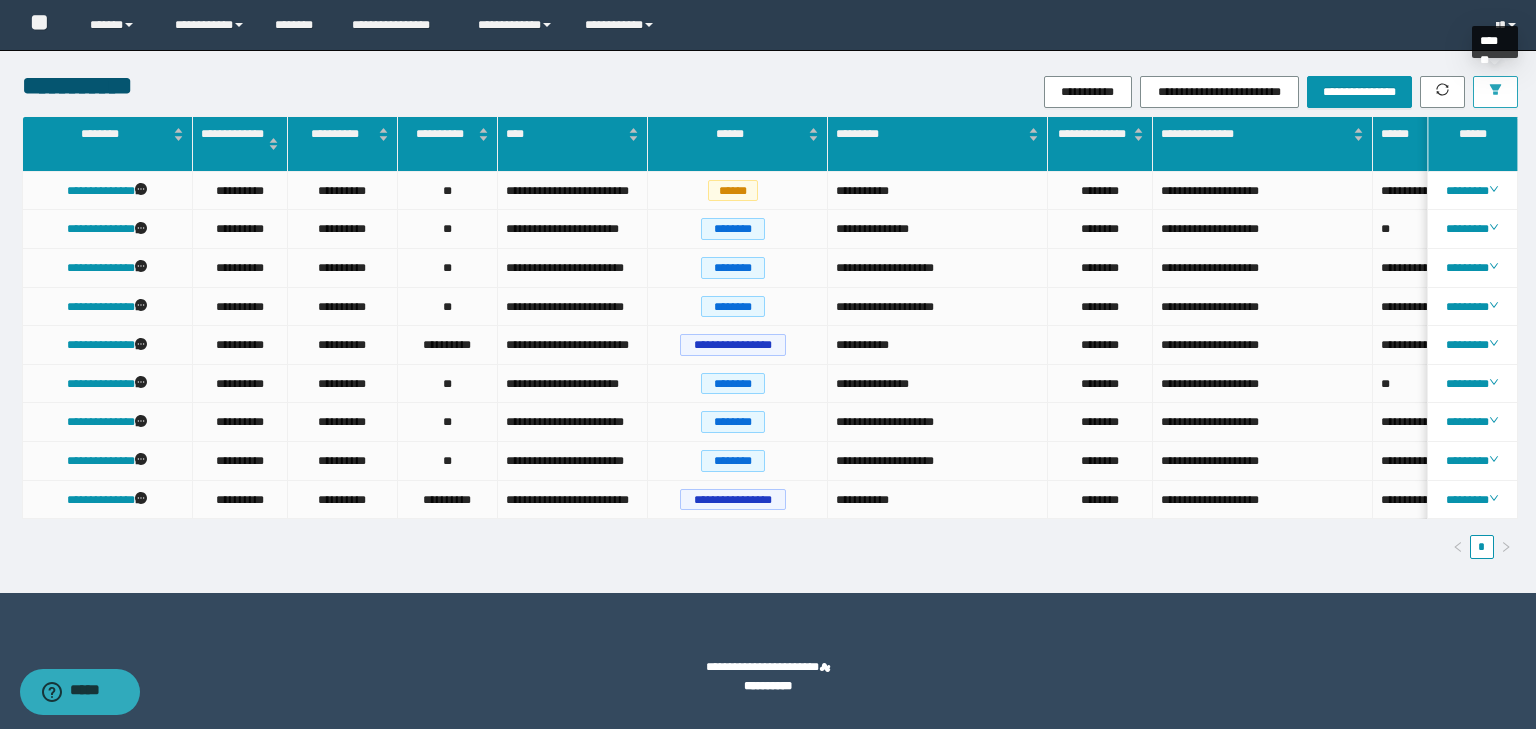 click at bounding box center (1495, 92) 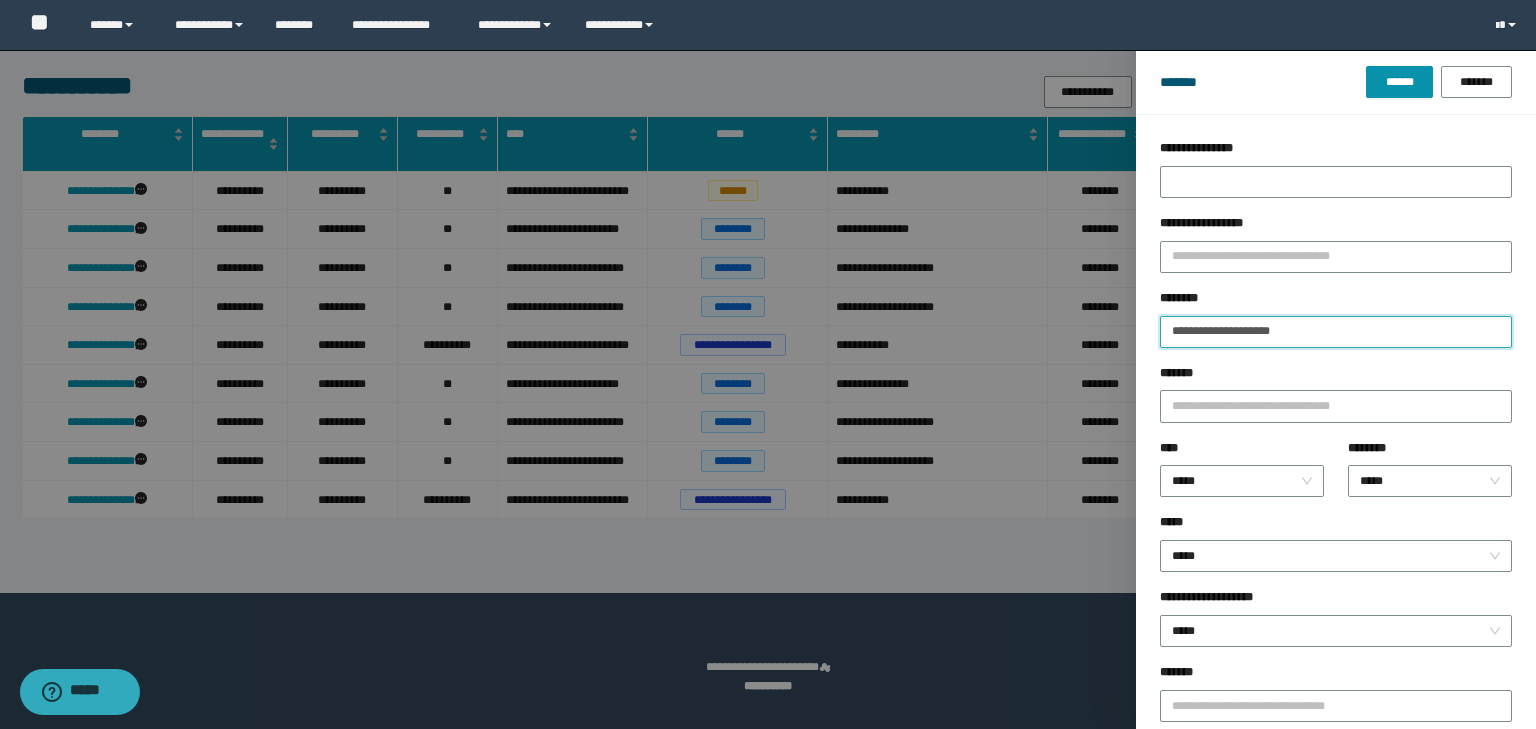drag, startPoint x: 1329, startPoint y: 329, endPoint x: 1134, endPoint y: 326, distance: 195.02307 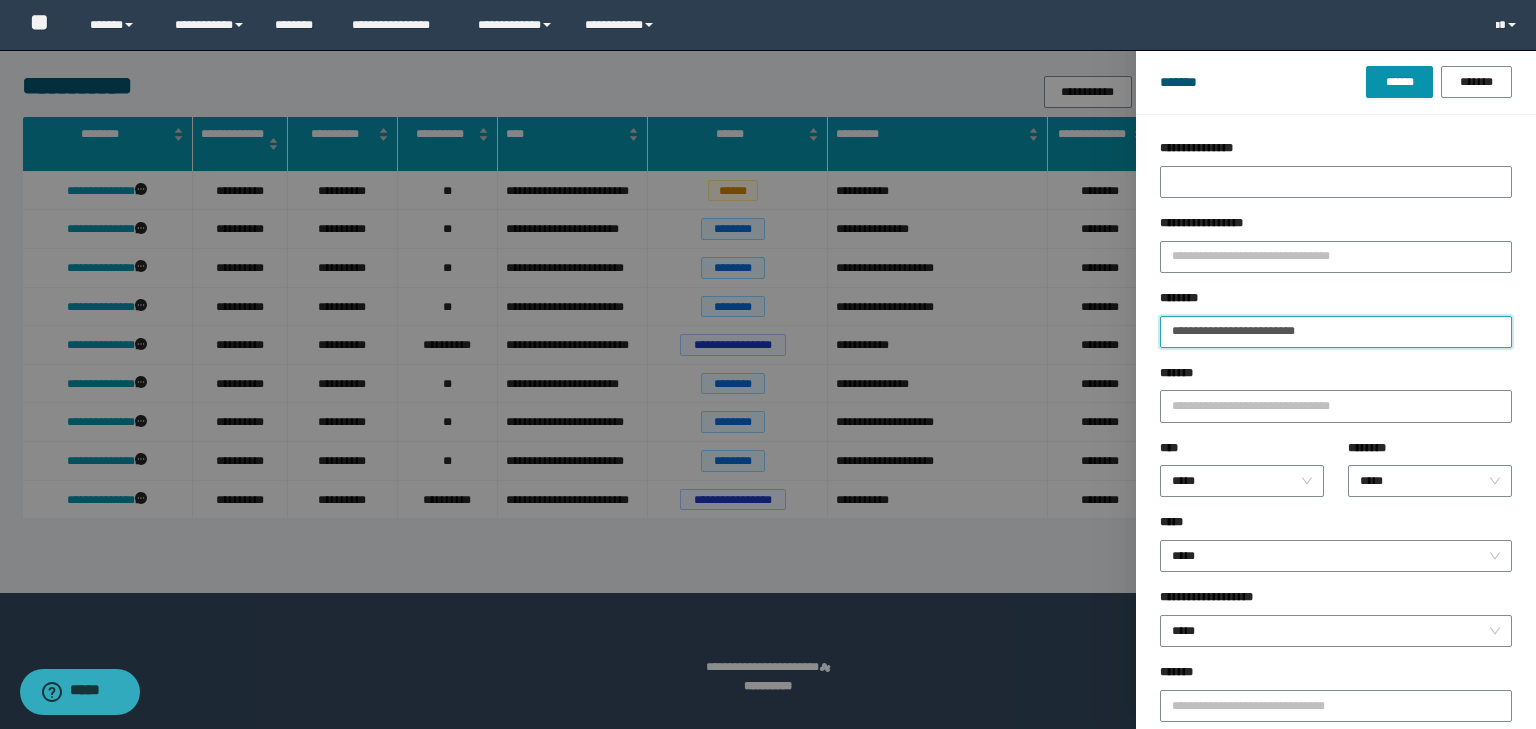 click on "******" at bounding box center (1399, 82) 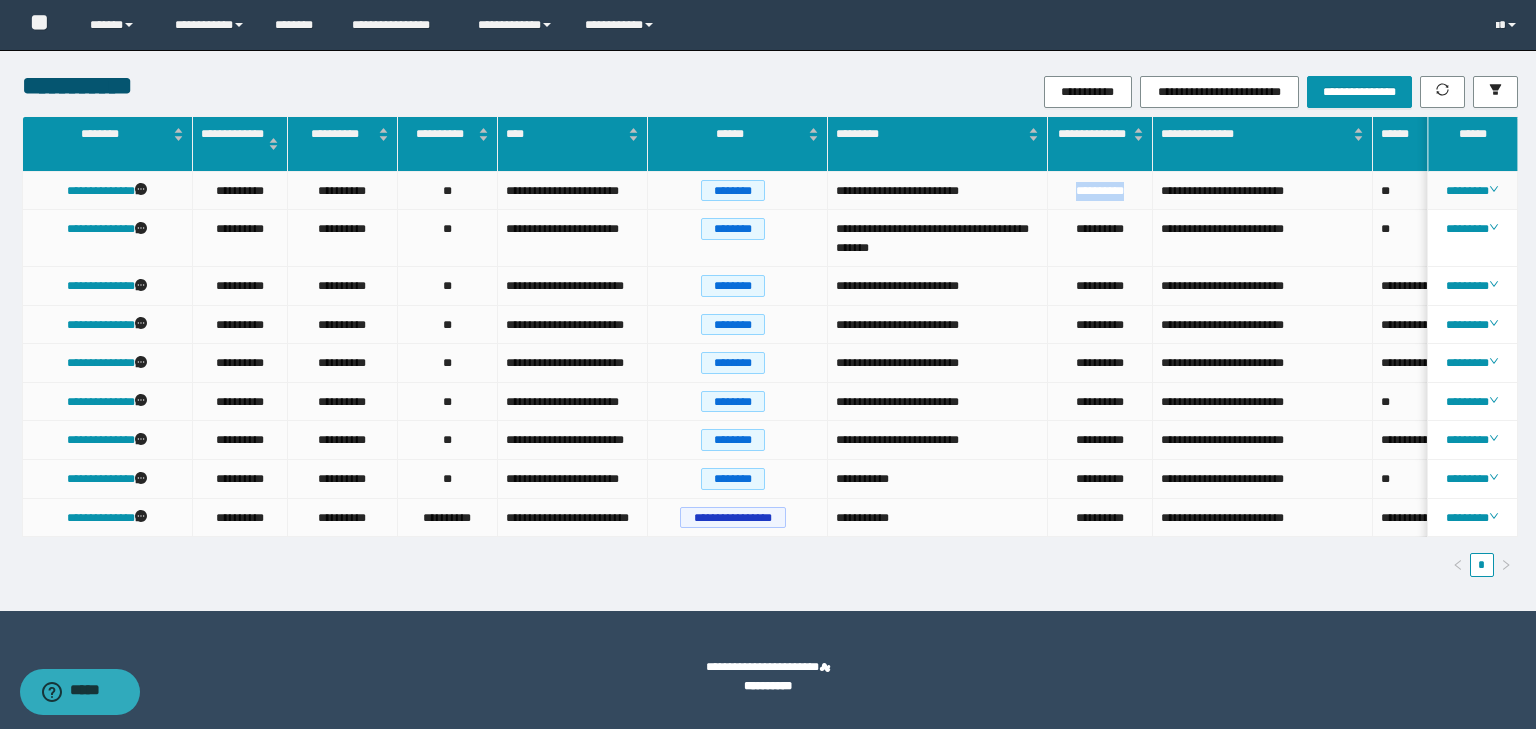 drag, startPoint x: 1134, startPoint y: 185, endPoint x: 1063, endPoint y: 181, distance: 71.11259 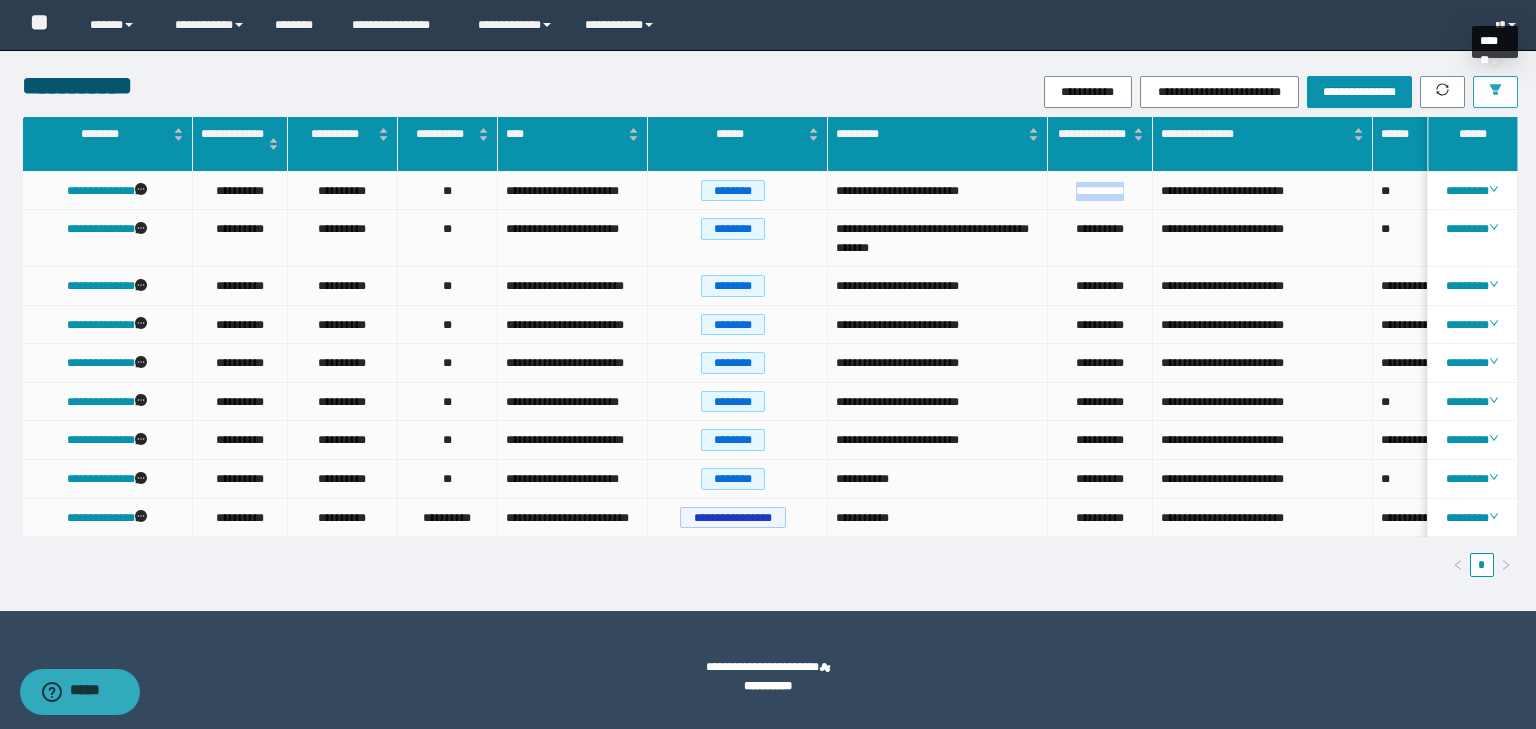 click at bounding box center (1495, 92) 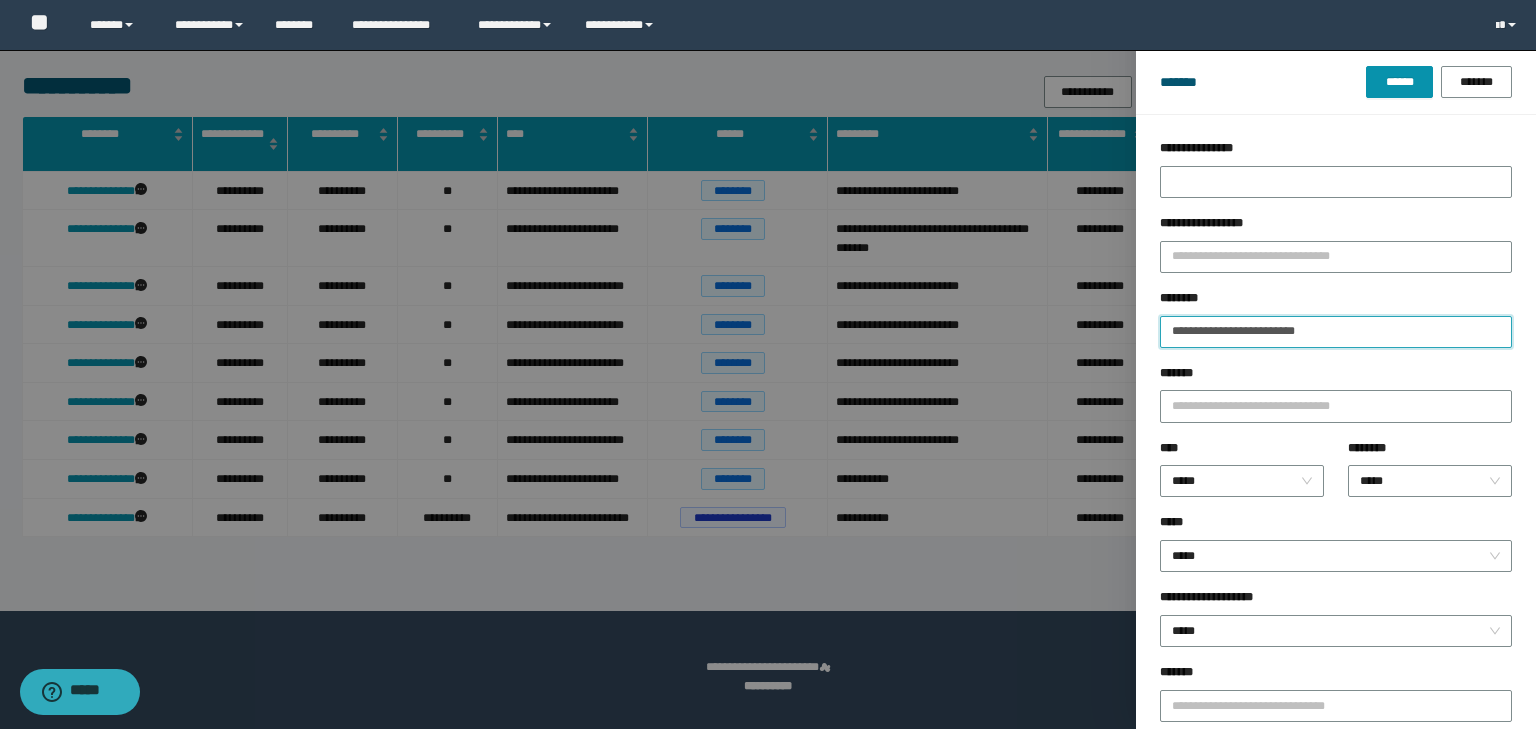 drag, startPoint x: 1322, startPoint y: 326, endPoint x: 1100, endPoint y: 322, distance: 222.03603 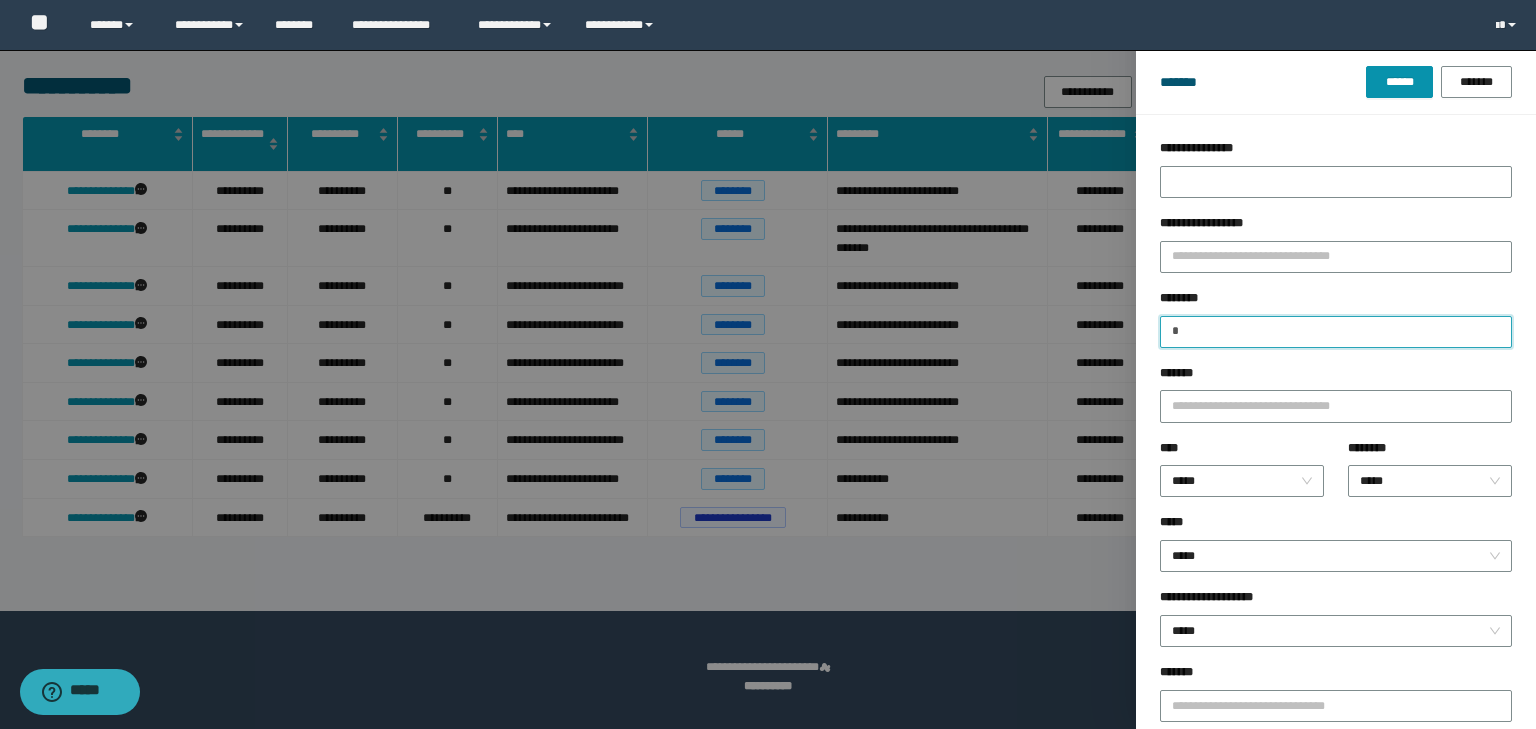 type on "*" 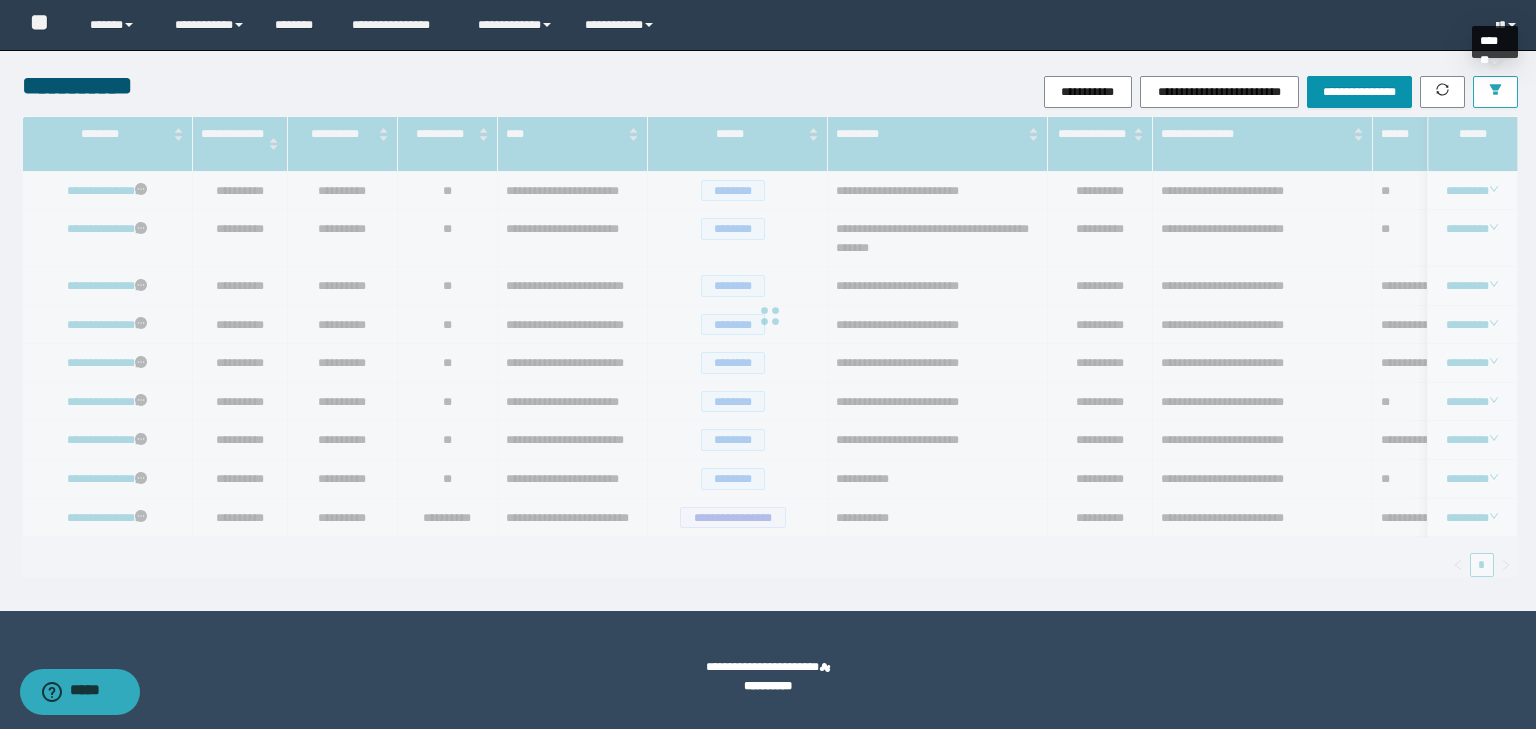 click at bounding box center [1495, 92] 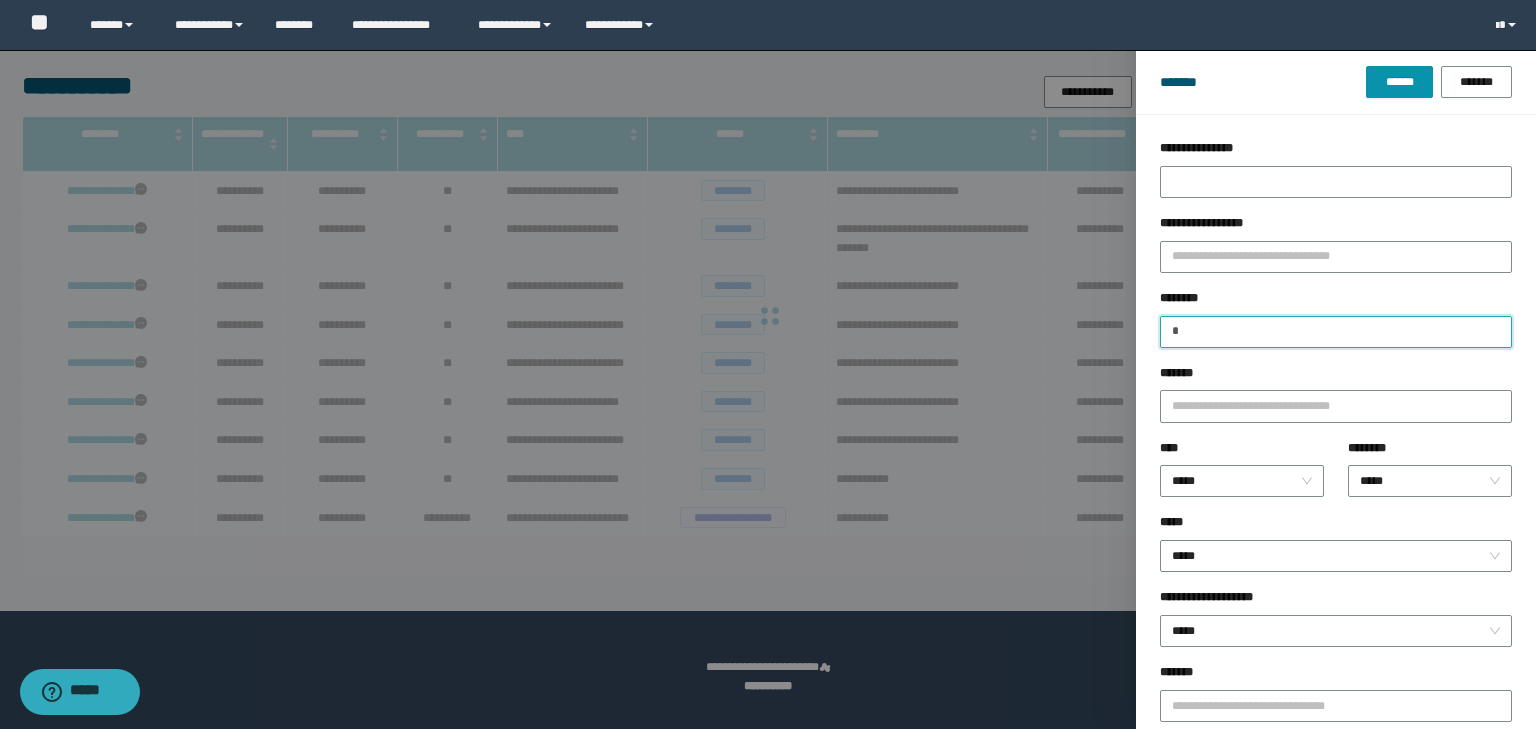 drag, startPoint x: 1190, startPoint y: 328, endPoint x: 1150, endPoint y: 333, distance: 40.311287 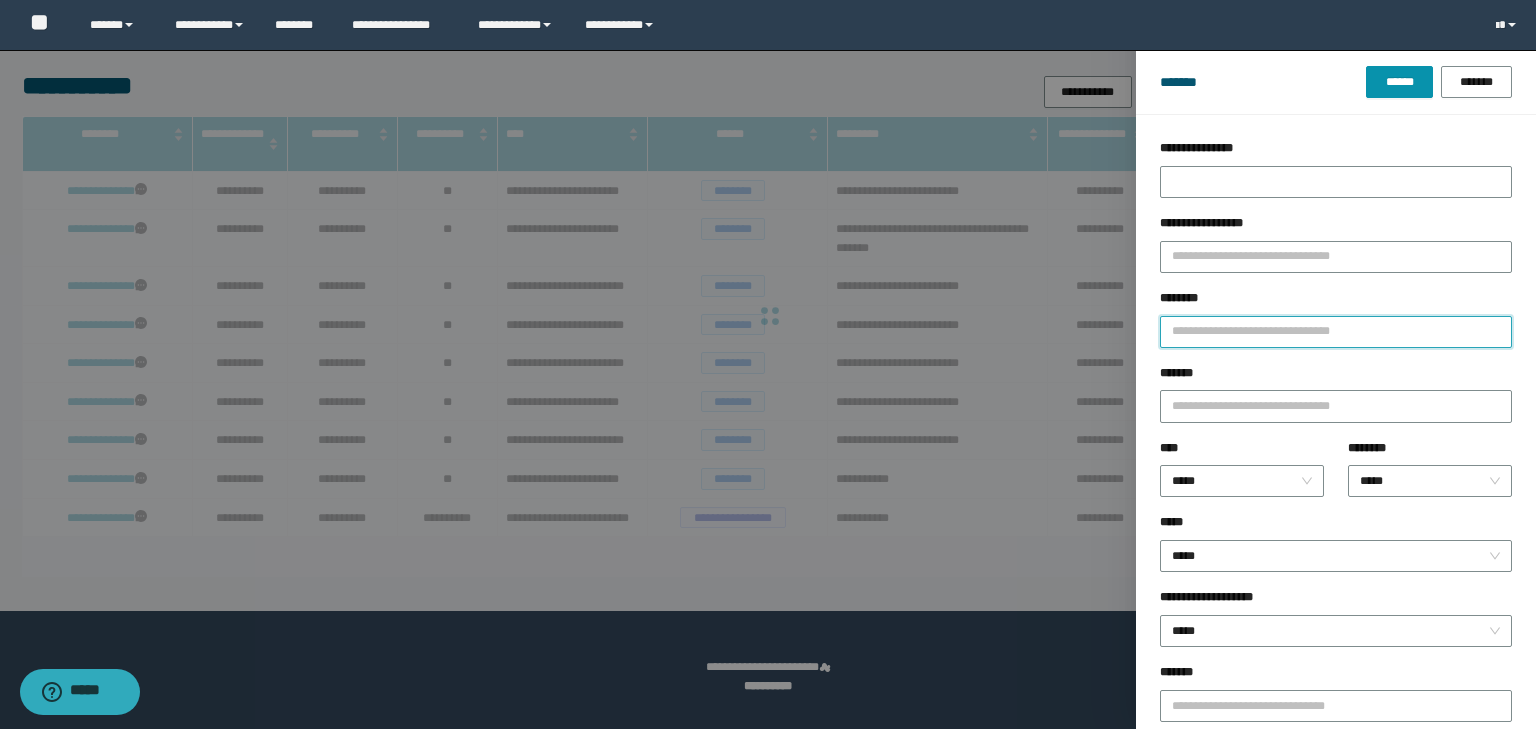 paste on "**********" 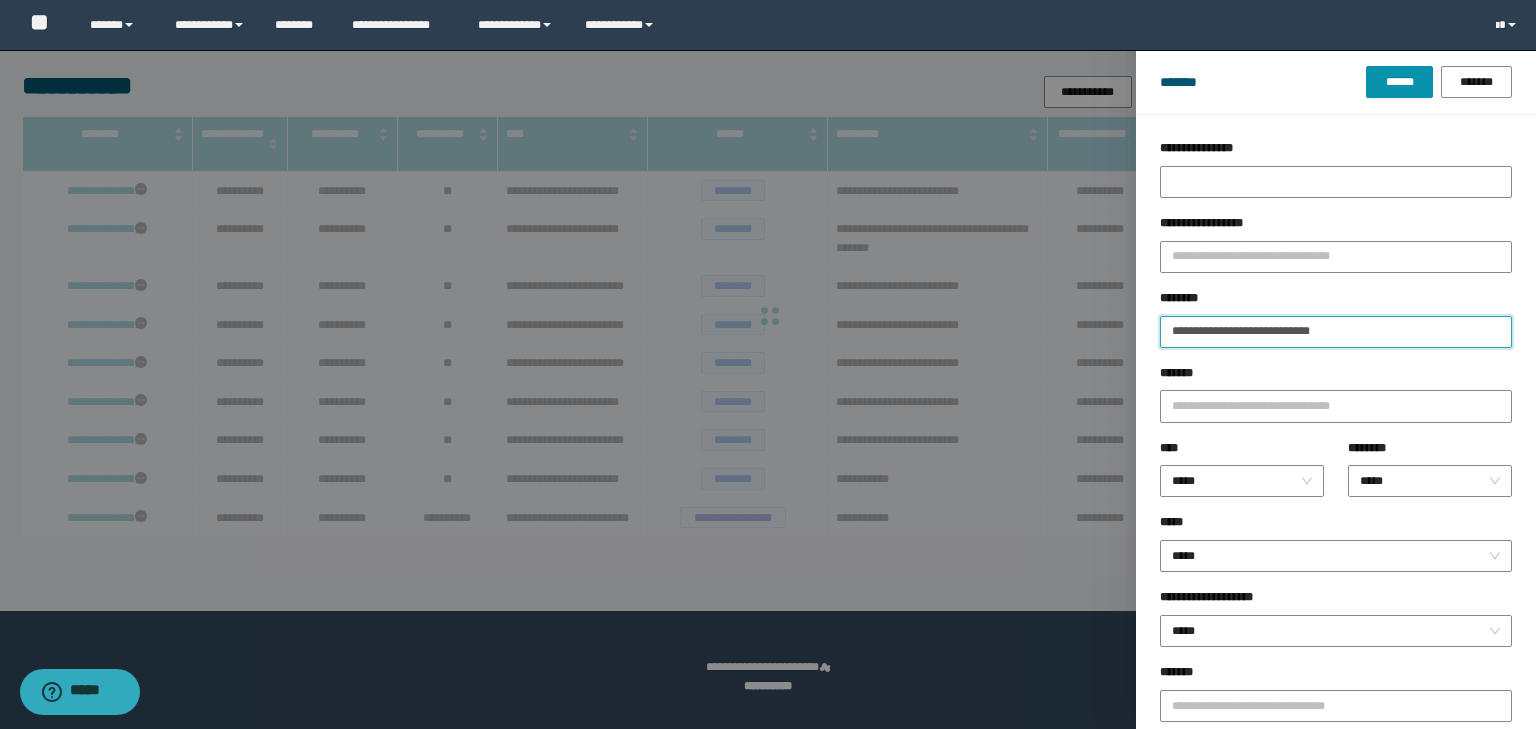 type on "**********" 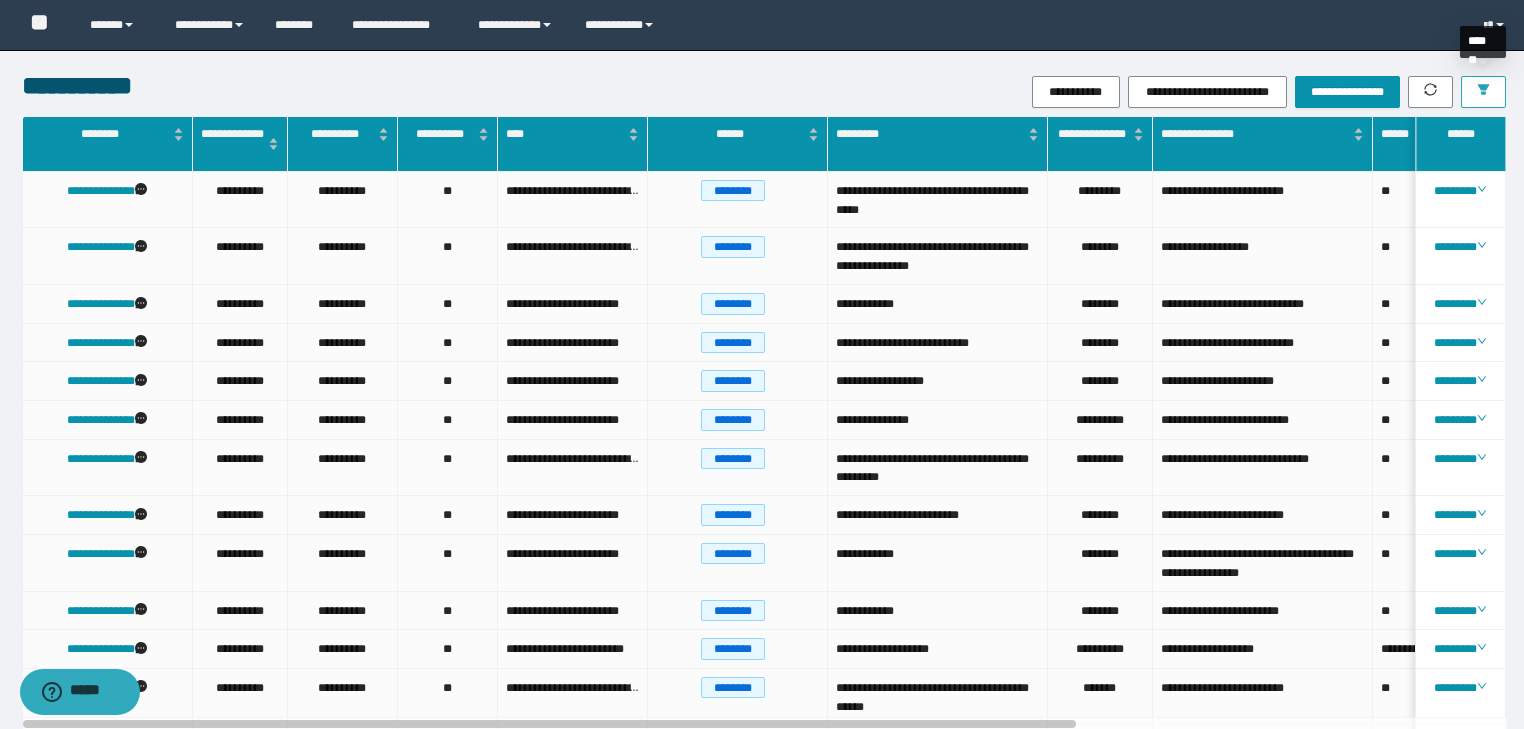 click 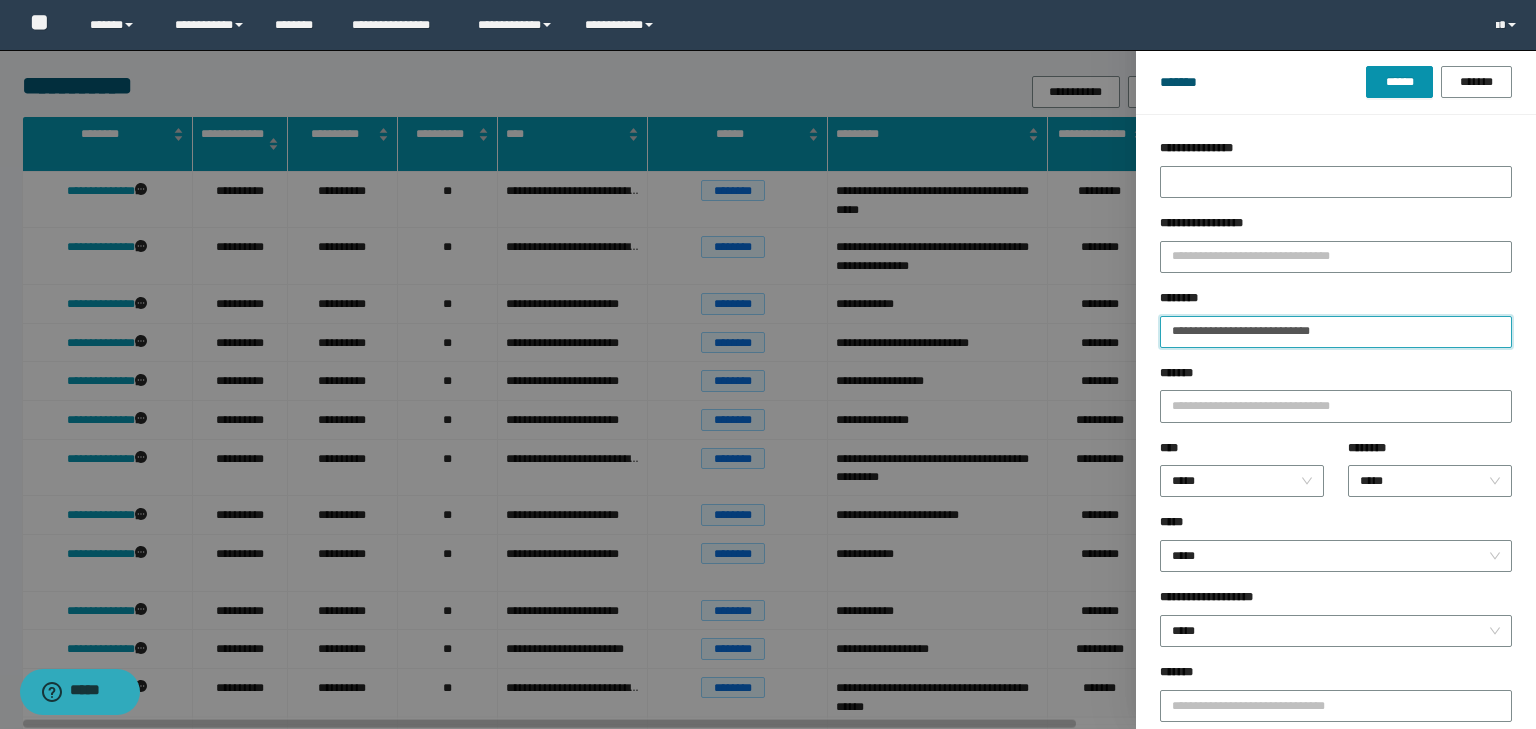 drag, startPoint x: 1368, startPoint y: 332, endPoint x: 1062, endPoint y: 325, distance: 306.08005 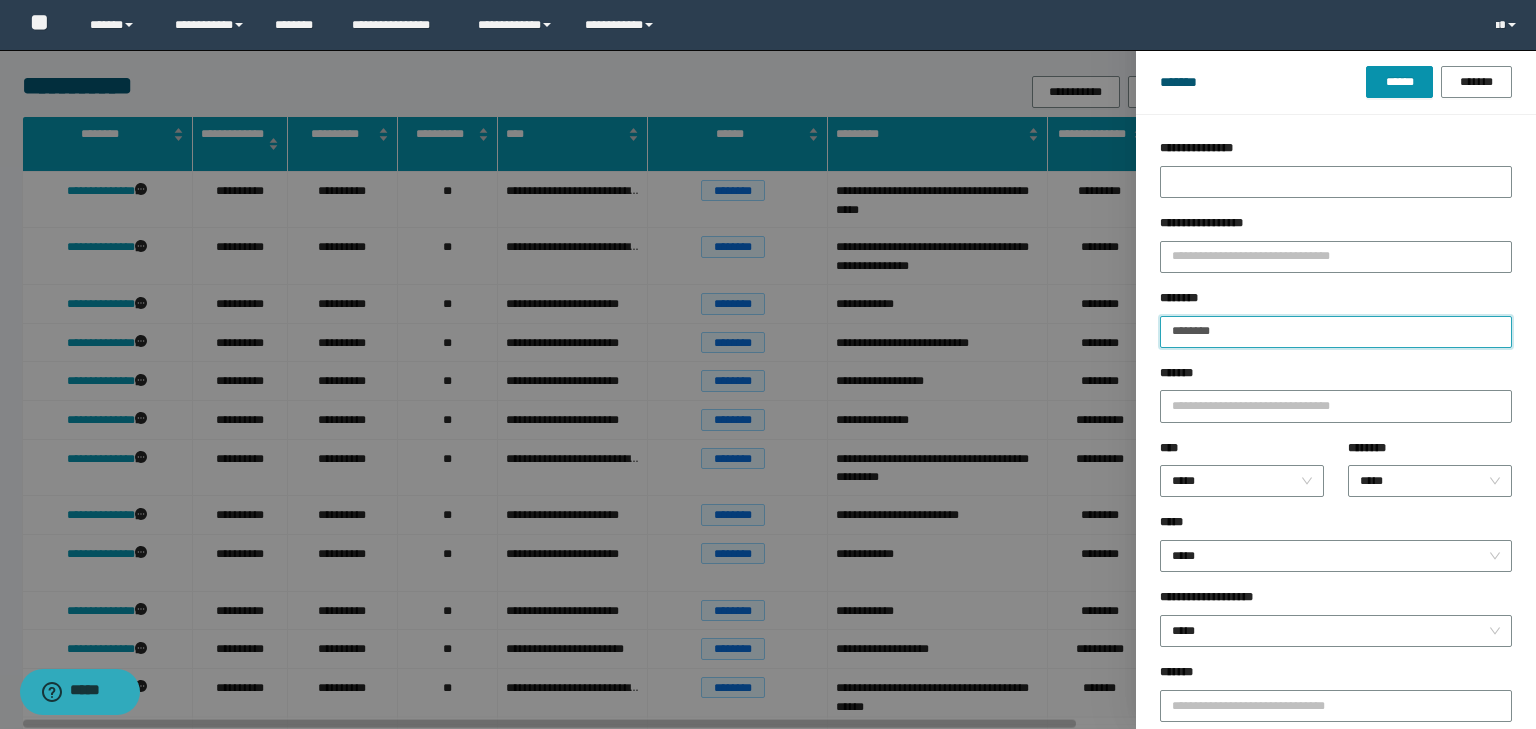 type on "********" 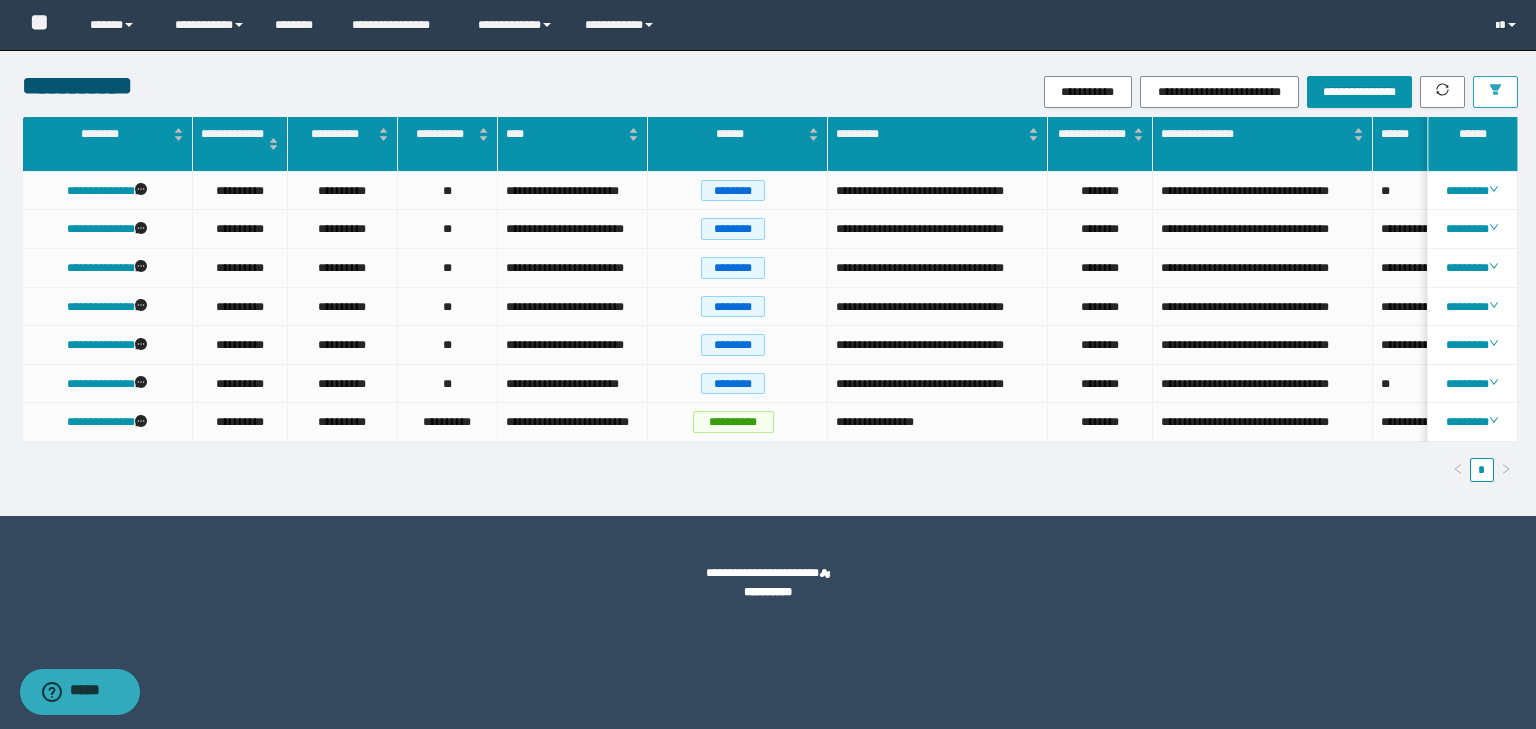 click 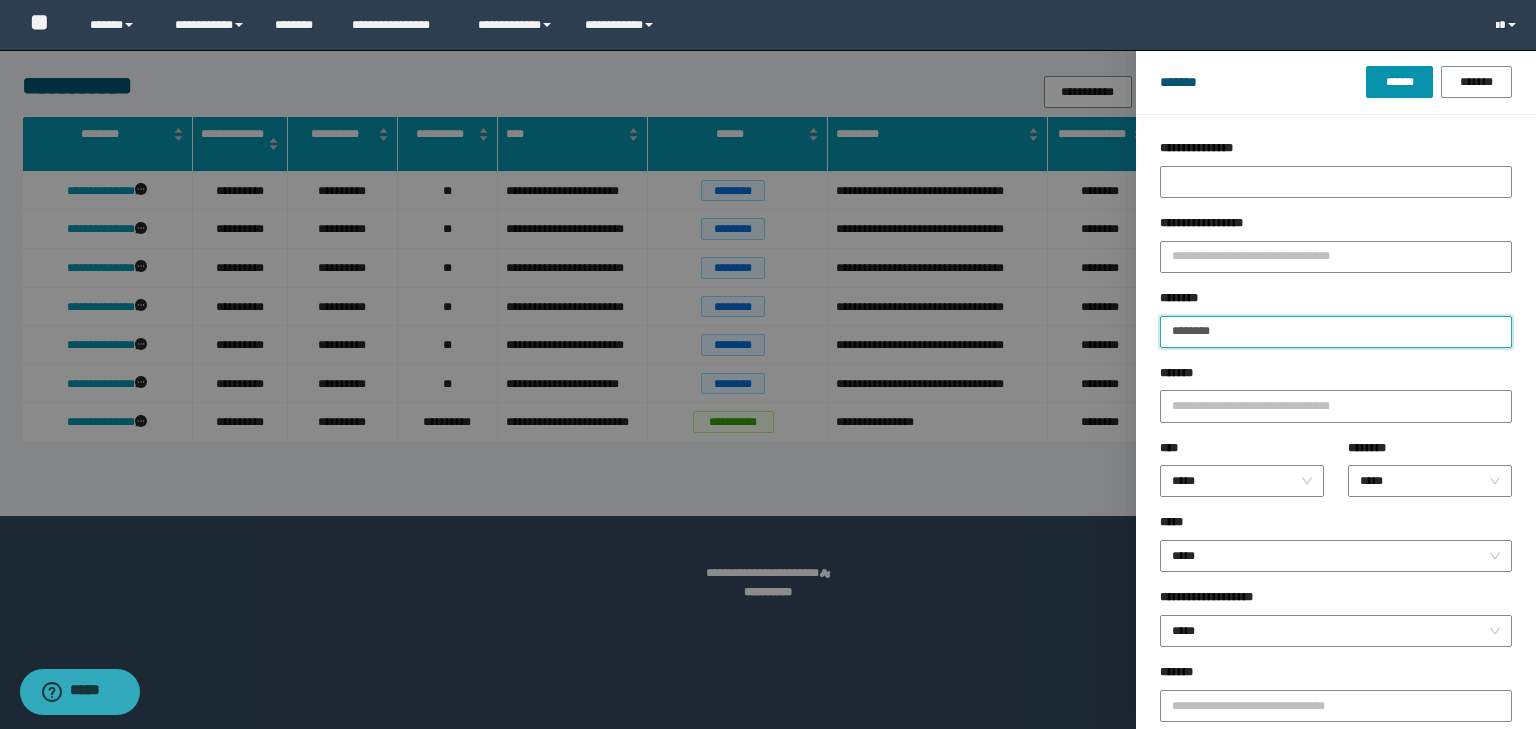 drag, startPoint x: 1259, startPoint y: 336, endPoint x: 1140, endPoint y: 321, distance: 119.94165 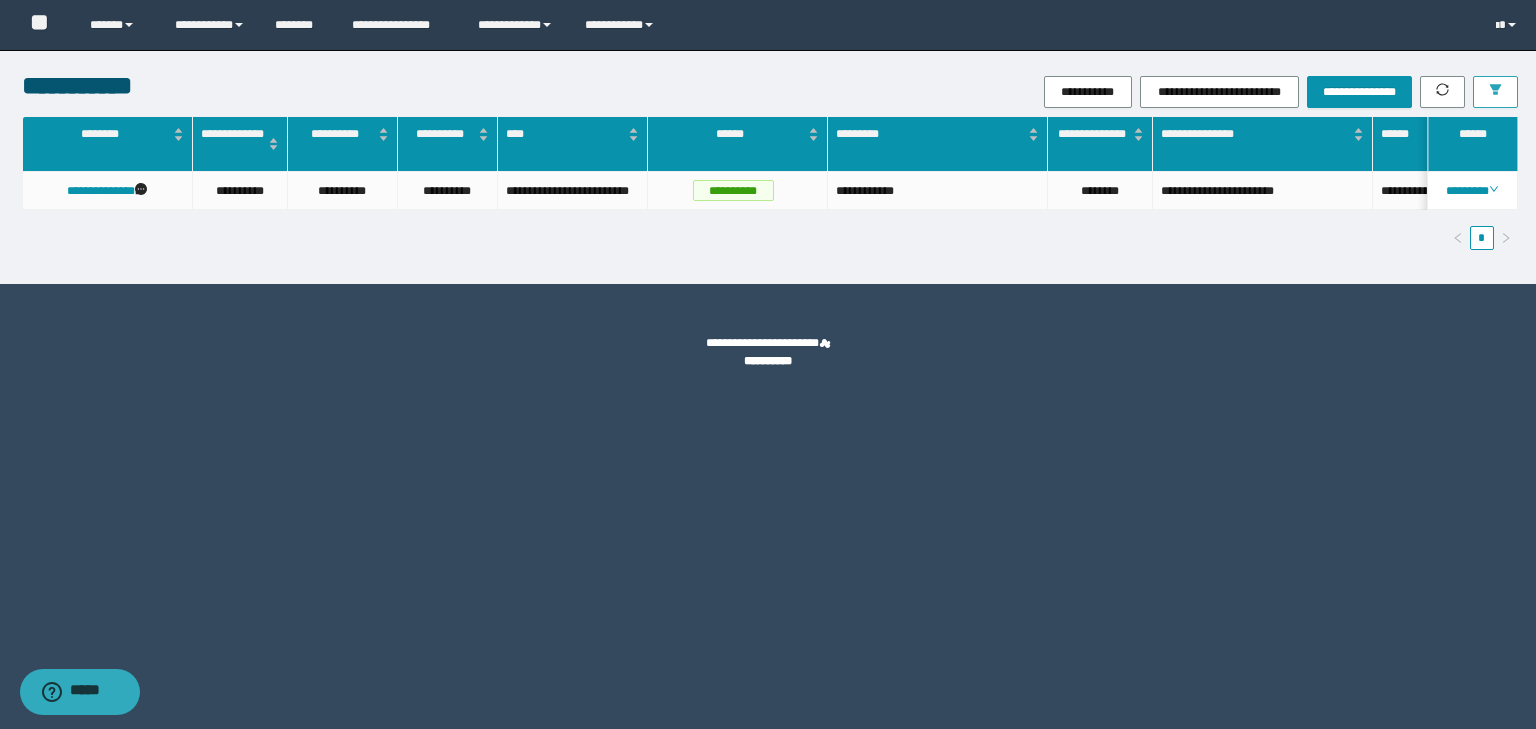 click at bounding box center (1495, 92) 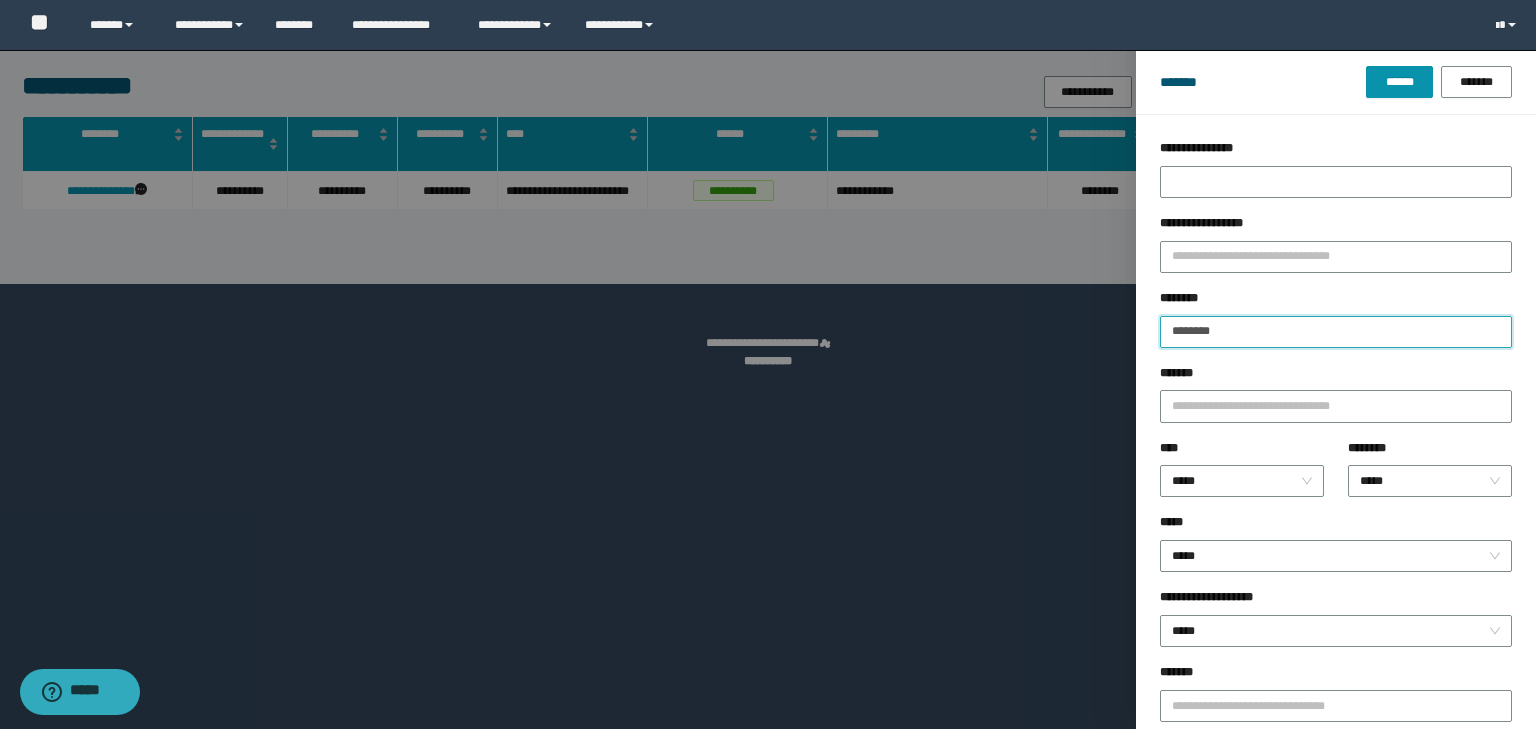 drag, startPoint x: 1161, startPoint y: 347, endPoint x: 1050, endPoint y: 320, distance: 114.236595 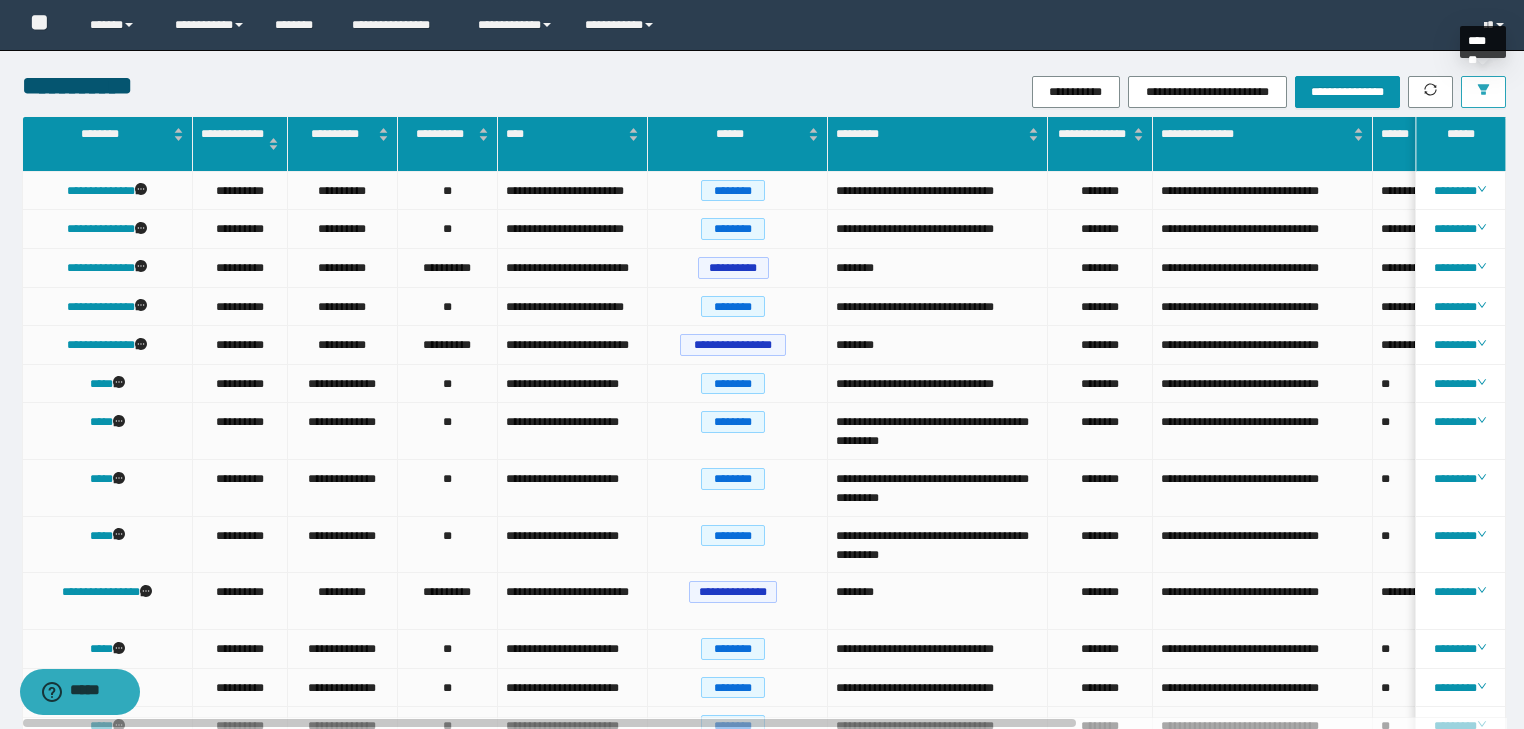 click 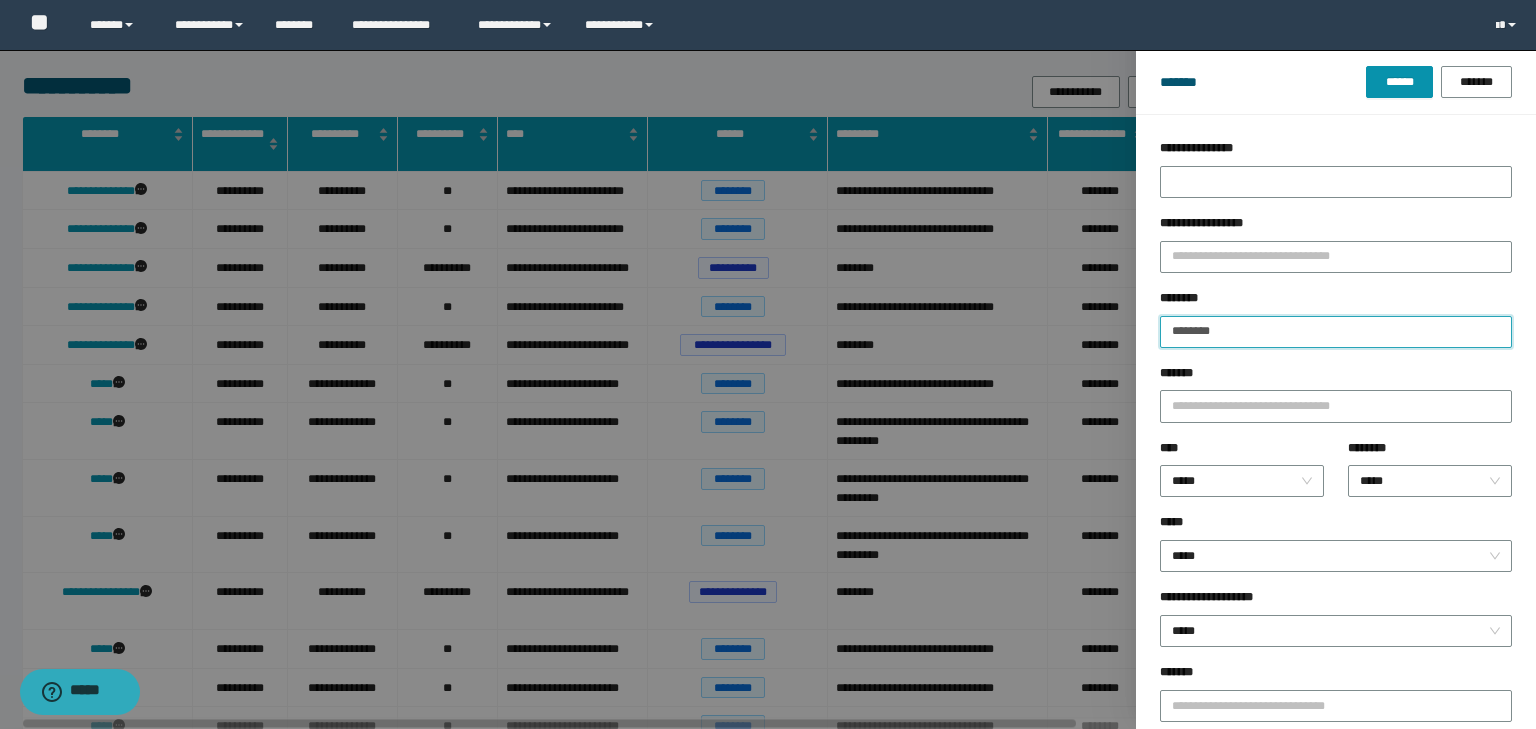 drag, startPoint x: 1247, startPoint y: 332, endPoint x: 1089, endPoint y: 330, distance: 158.01266 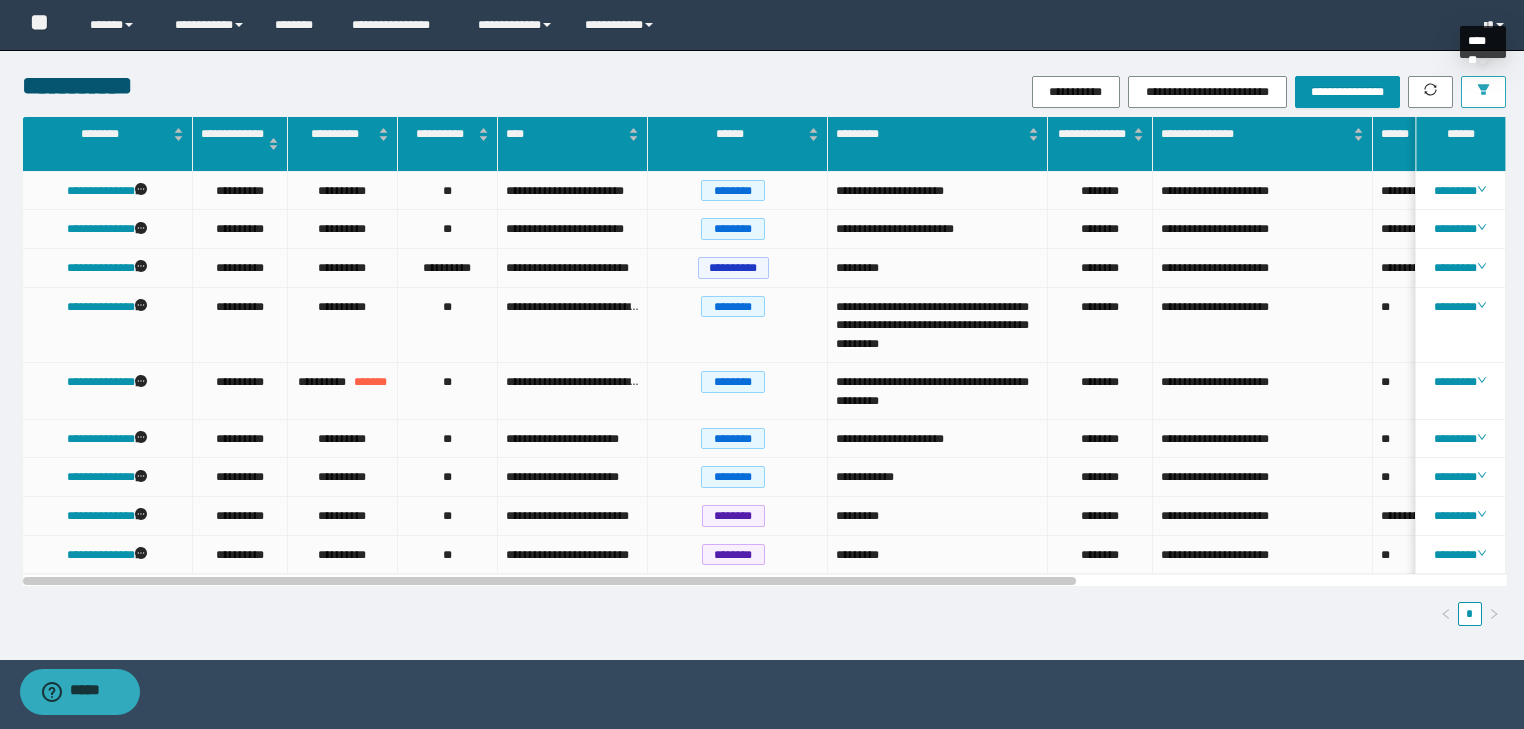 click 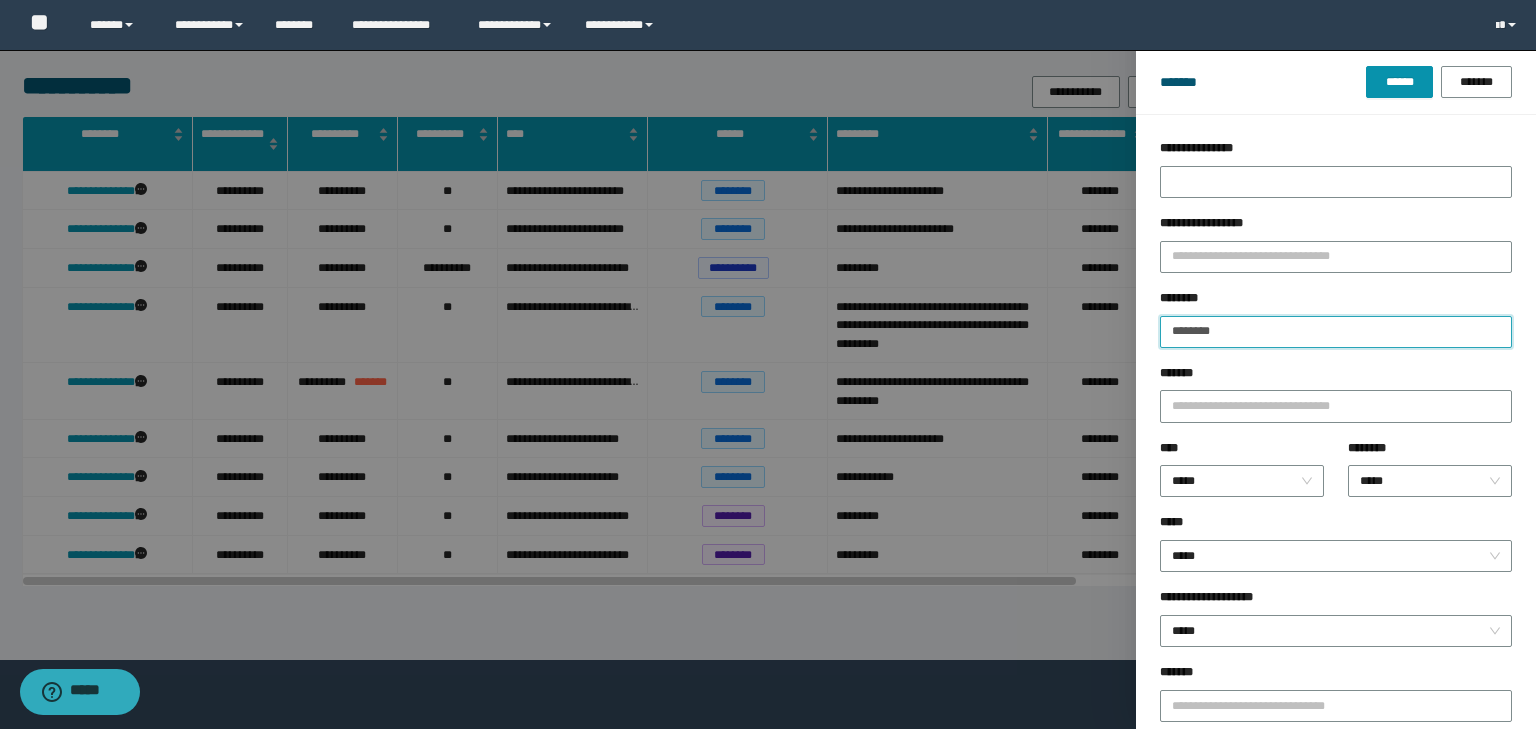 drag, startPoint x: 1232, startPoint y: 327, endPoint x: 1120, endPoint y: 315, distance: 112.64102 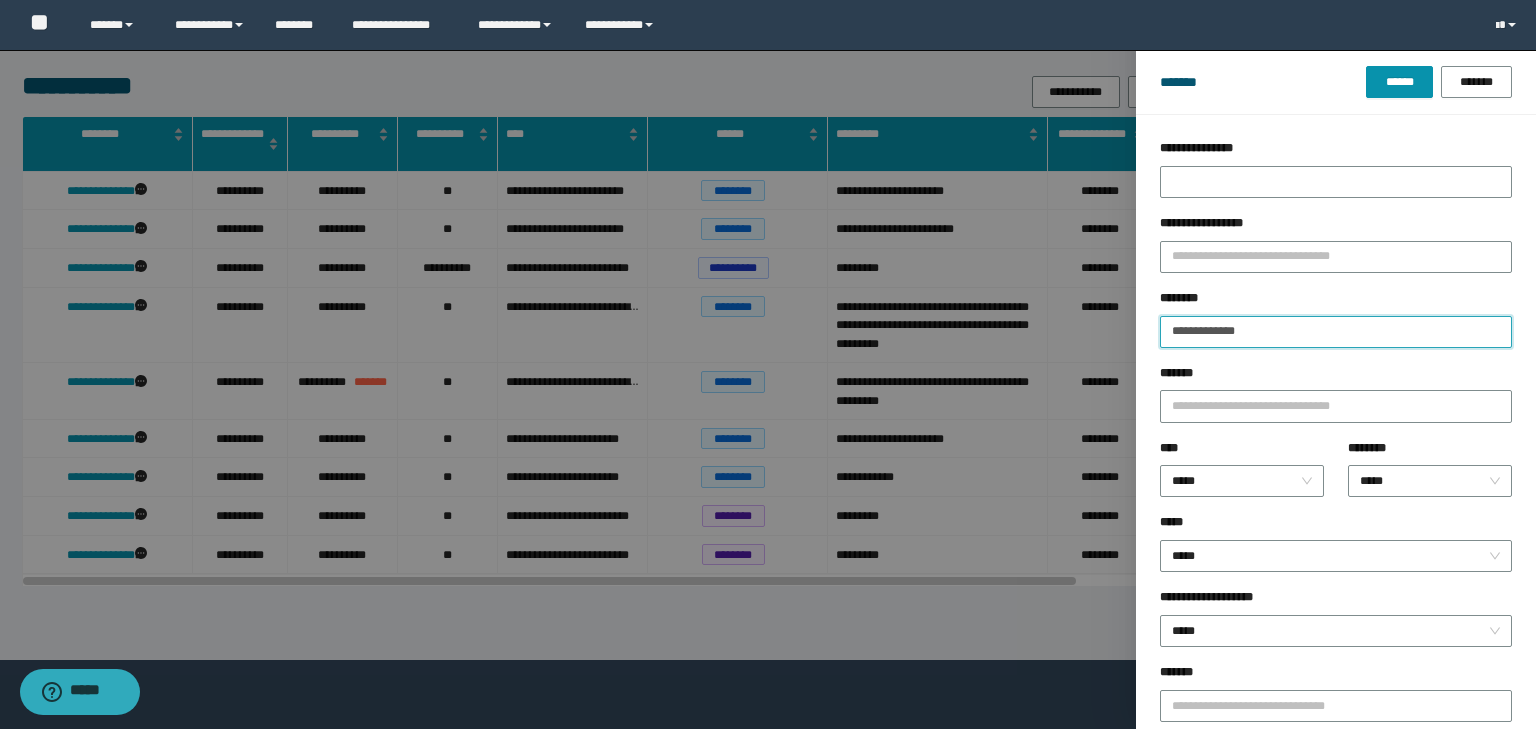 type on "**********" 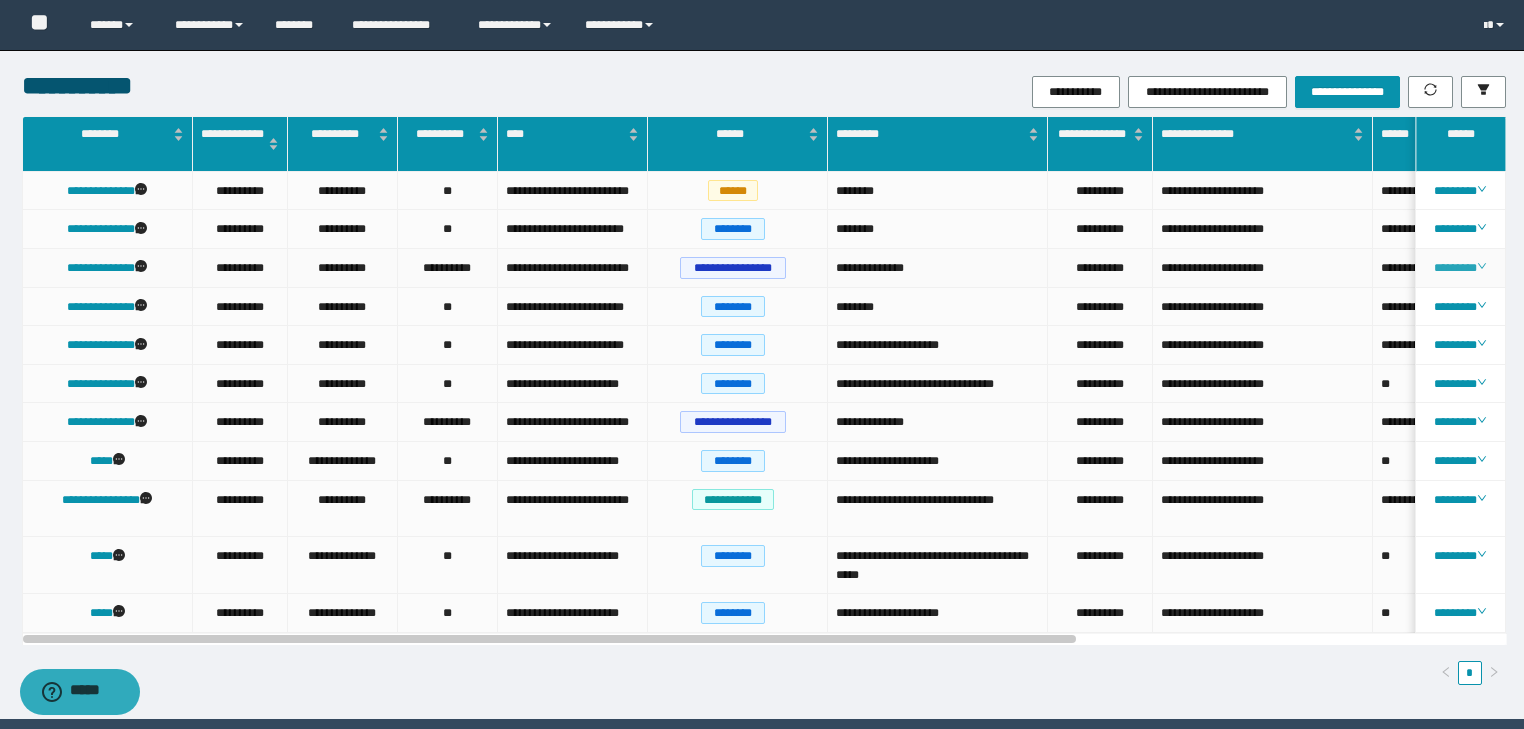 click on "********" at bounding box center [1460, 268] 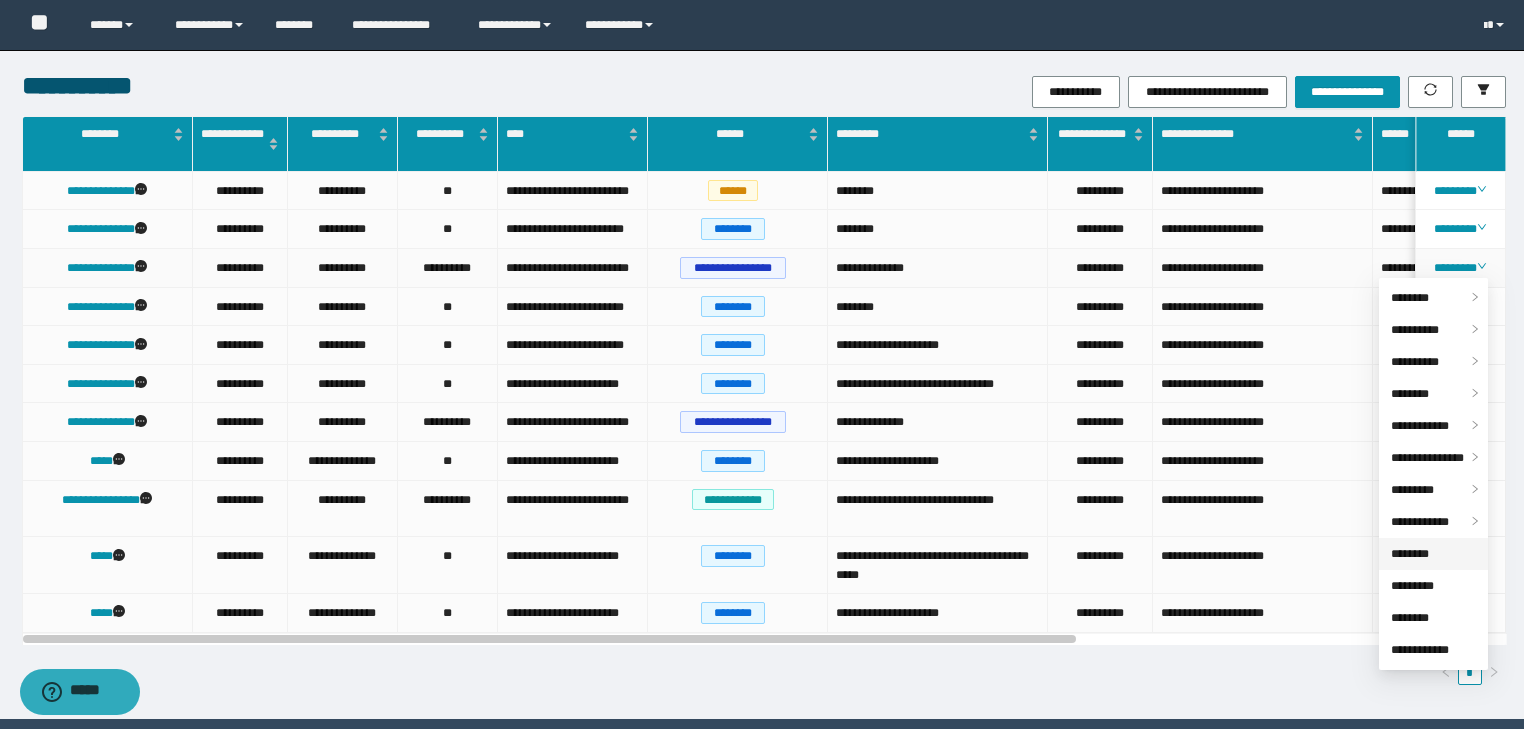 click on "********" at bounding box center [1410, 554] 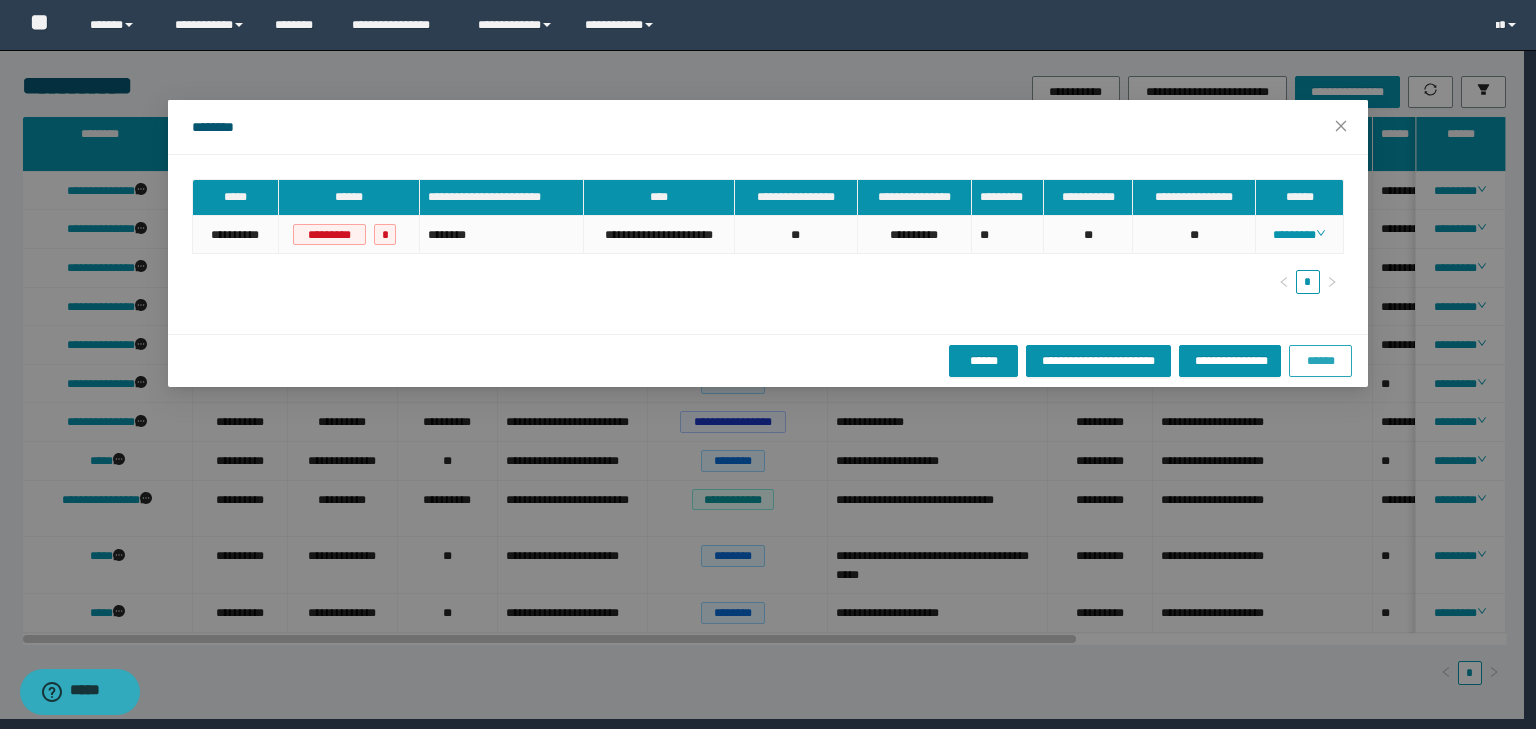 click on "******" at bounding box center (1320, 361) 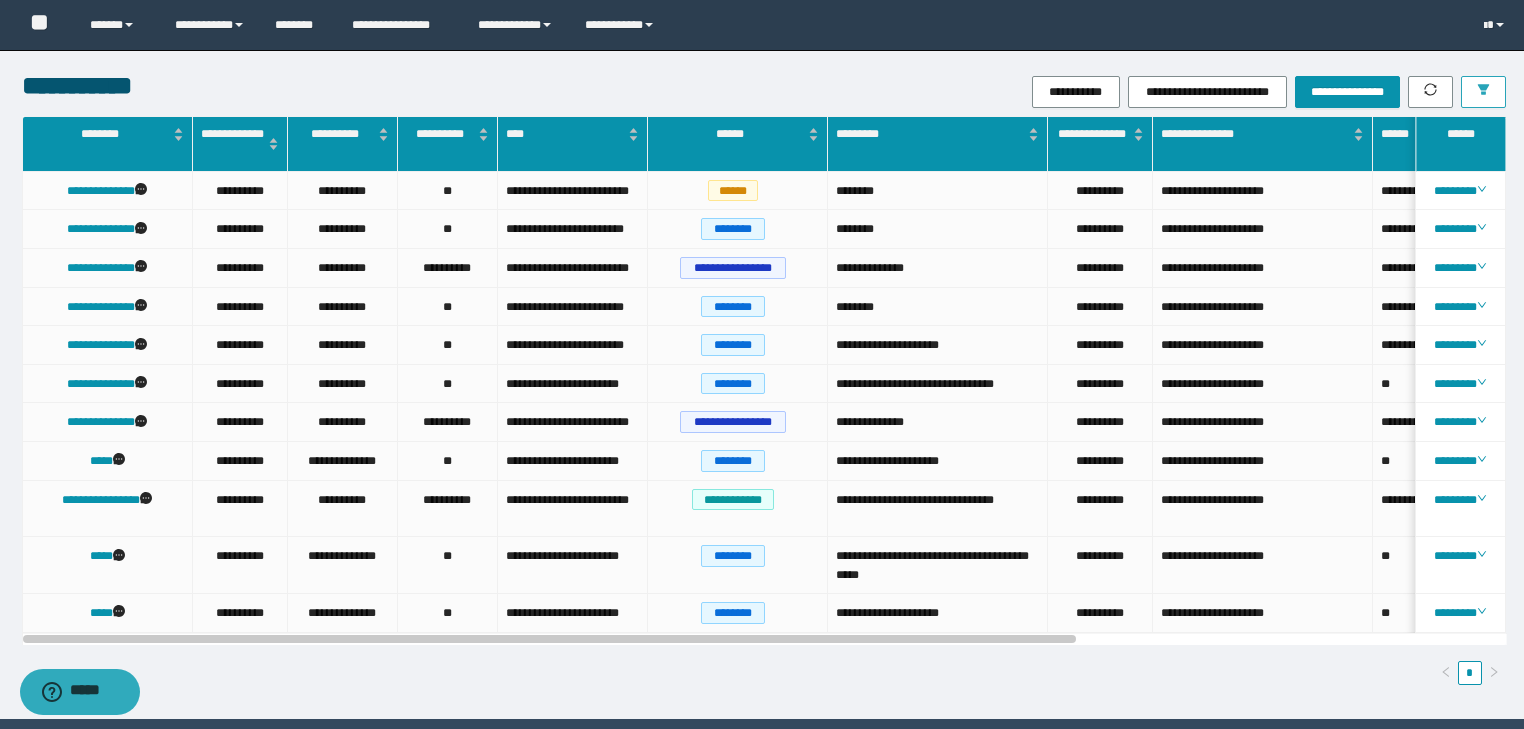click 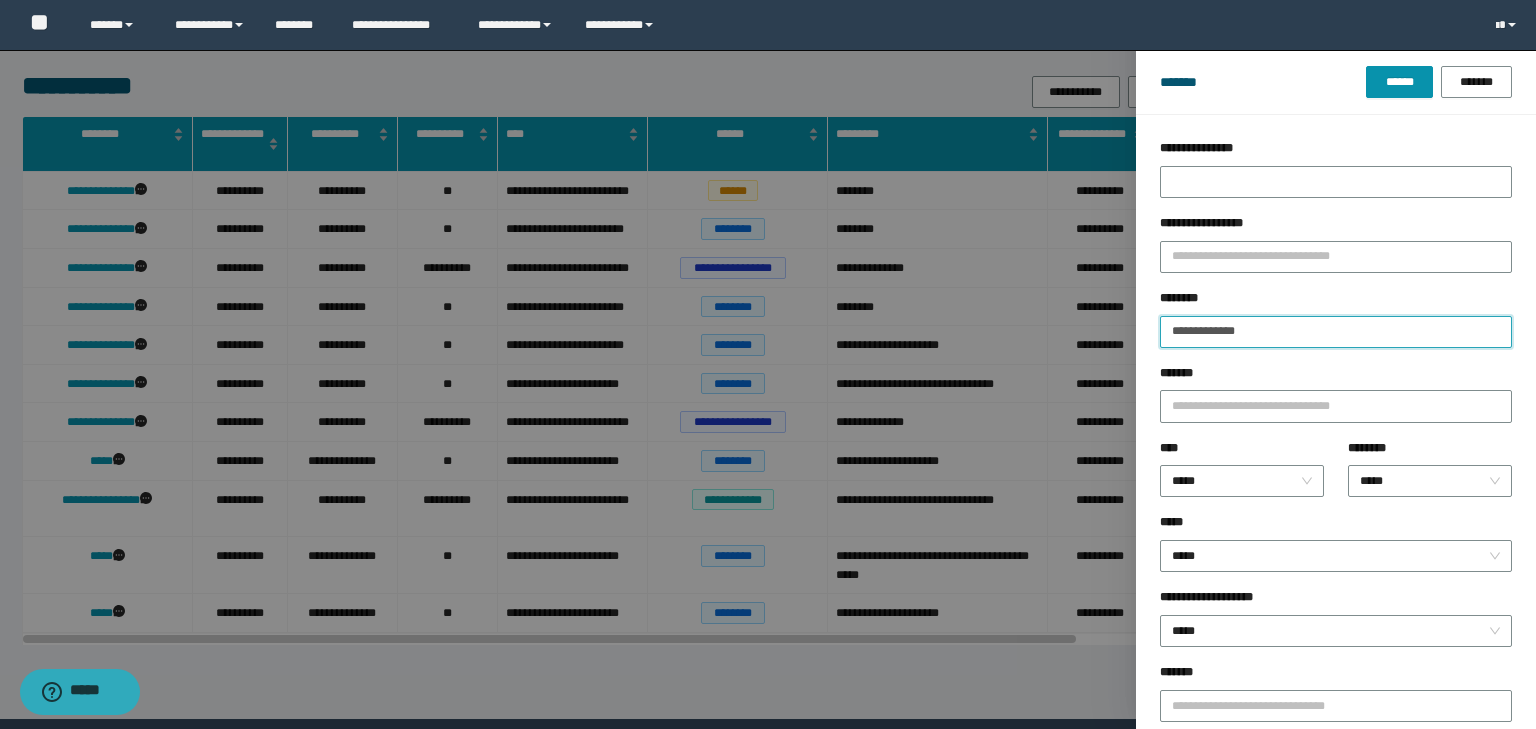 drag, startPoint x: 1264, startPoint y: 333, endPoint x: 1077, endPoint y: 328, distance: 187.06683 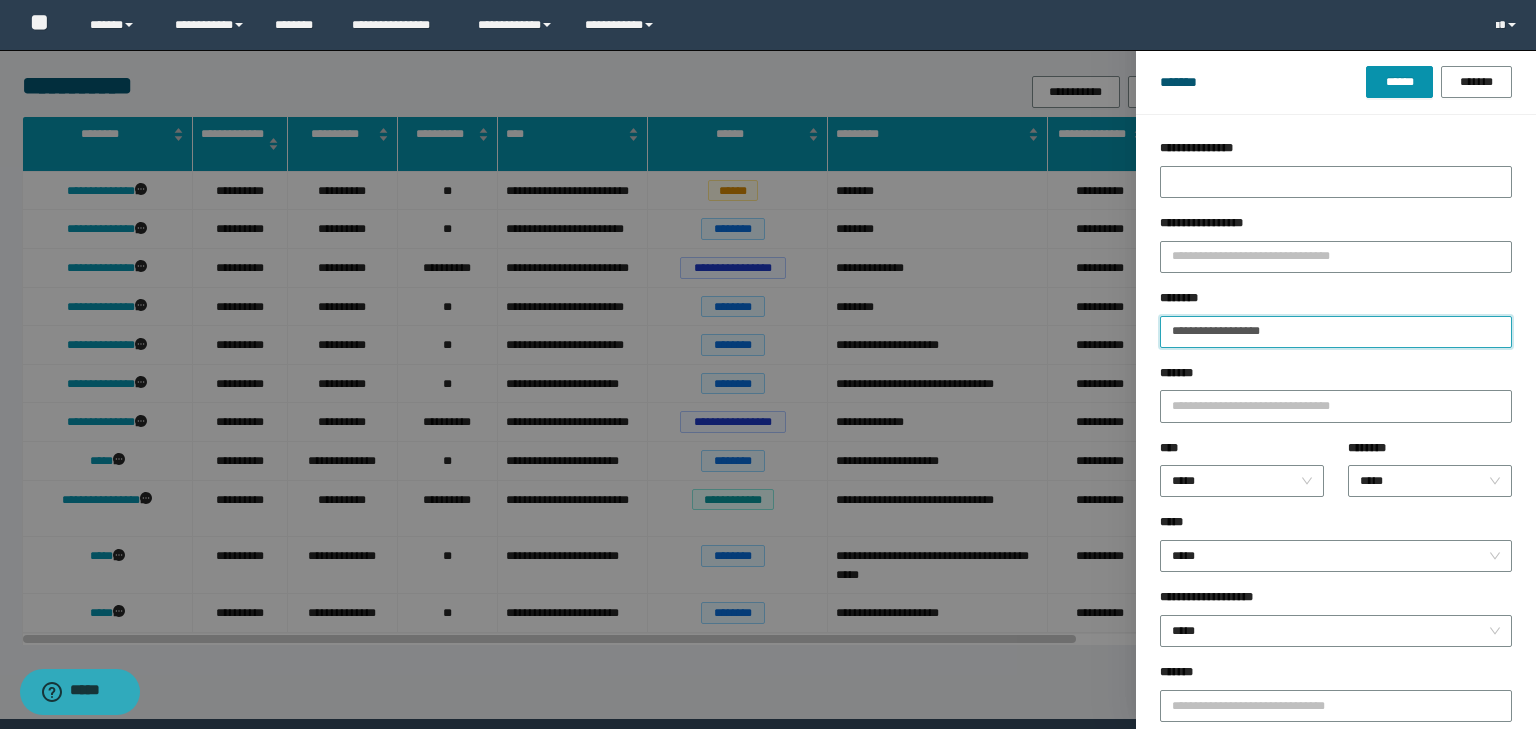 type on "**********" 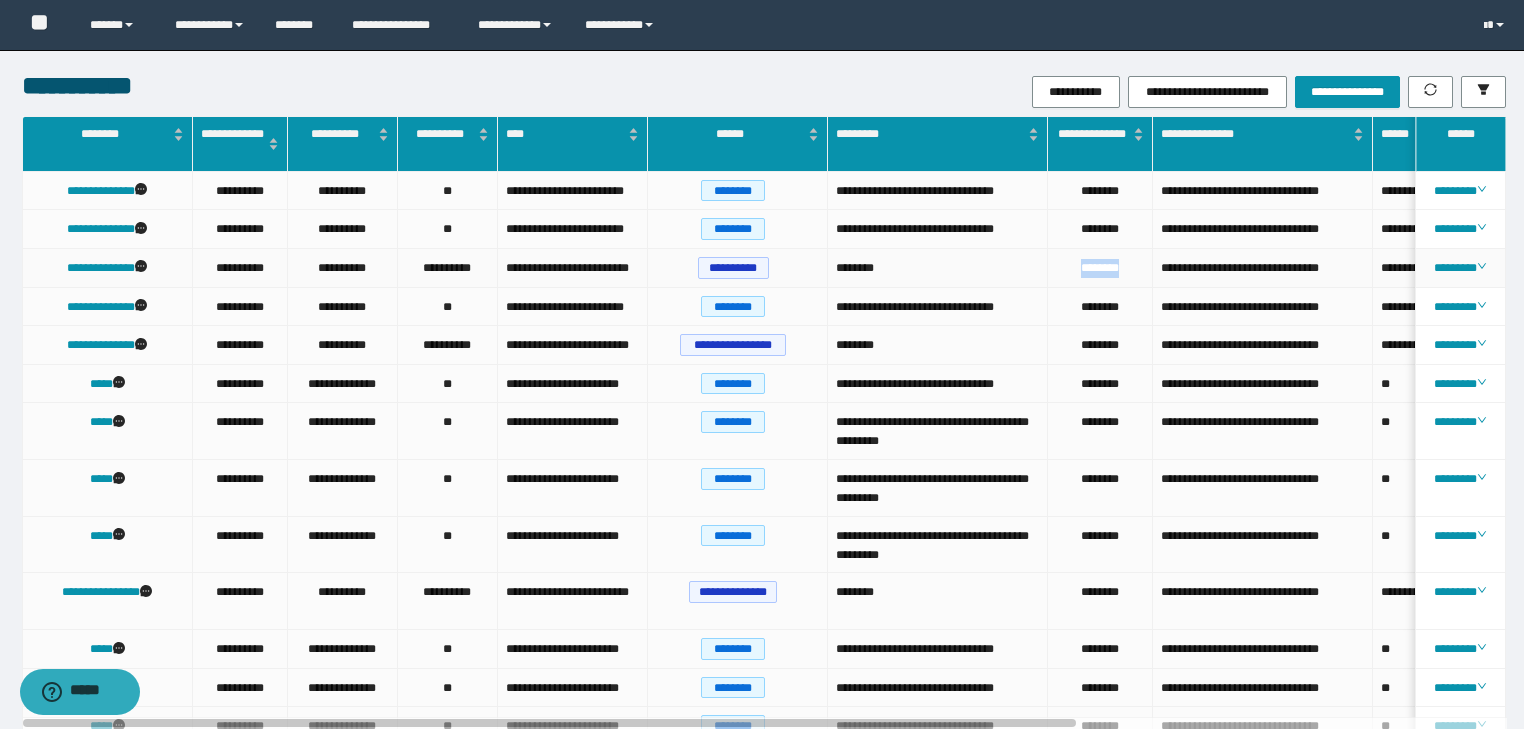 drag, startPoint x: 1140, startPoint y: 269, endPoint x: 1074, endPoint y: 263, distance: 66.27216 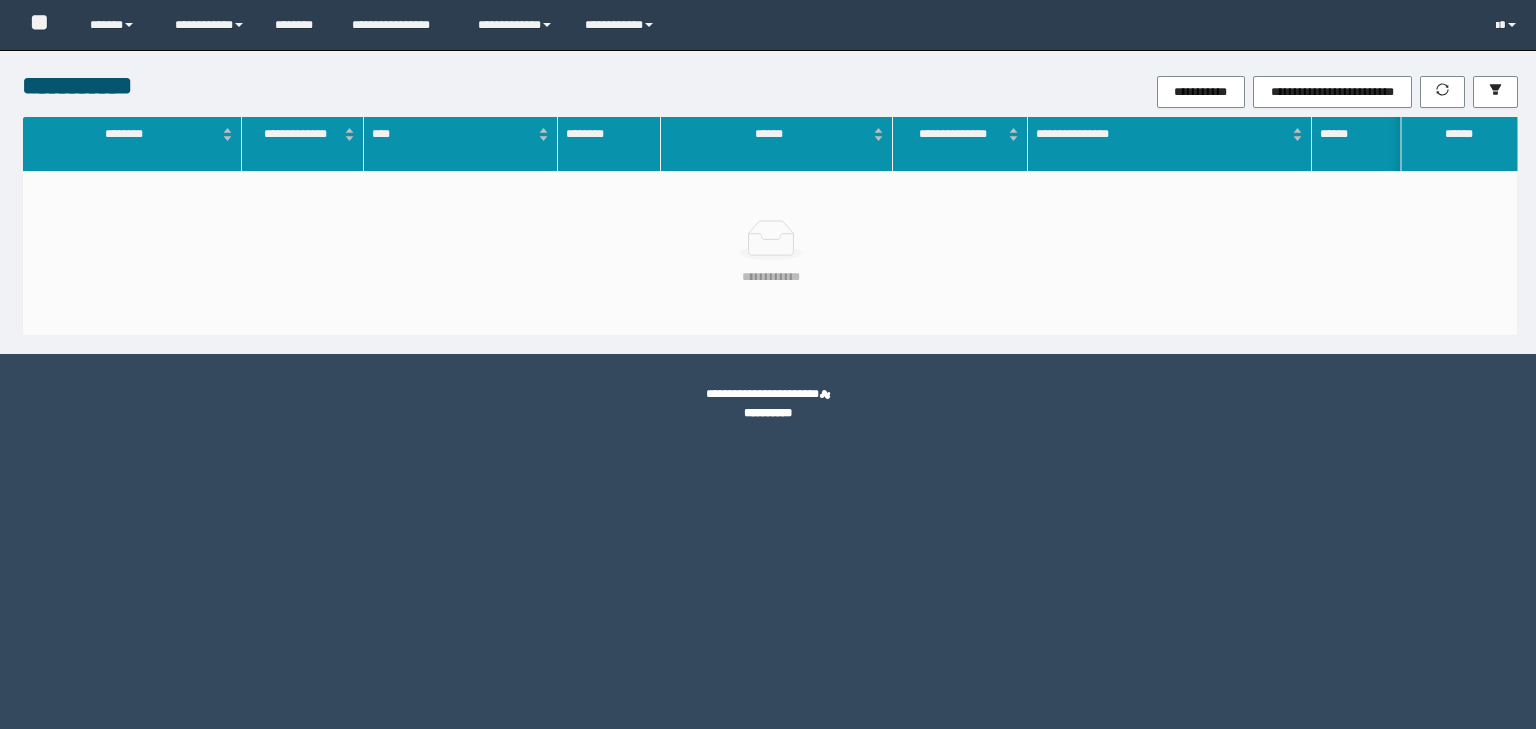scroll, scrollTop: 0, scrollLeft: 0, axis: both 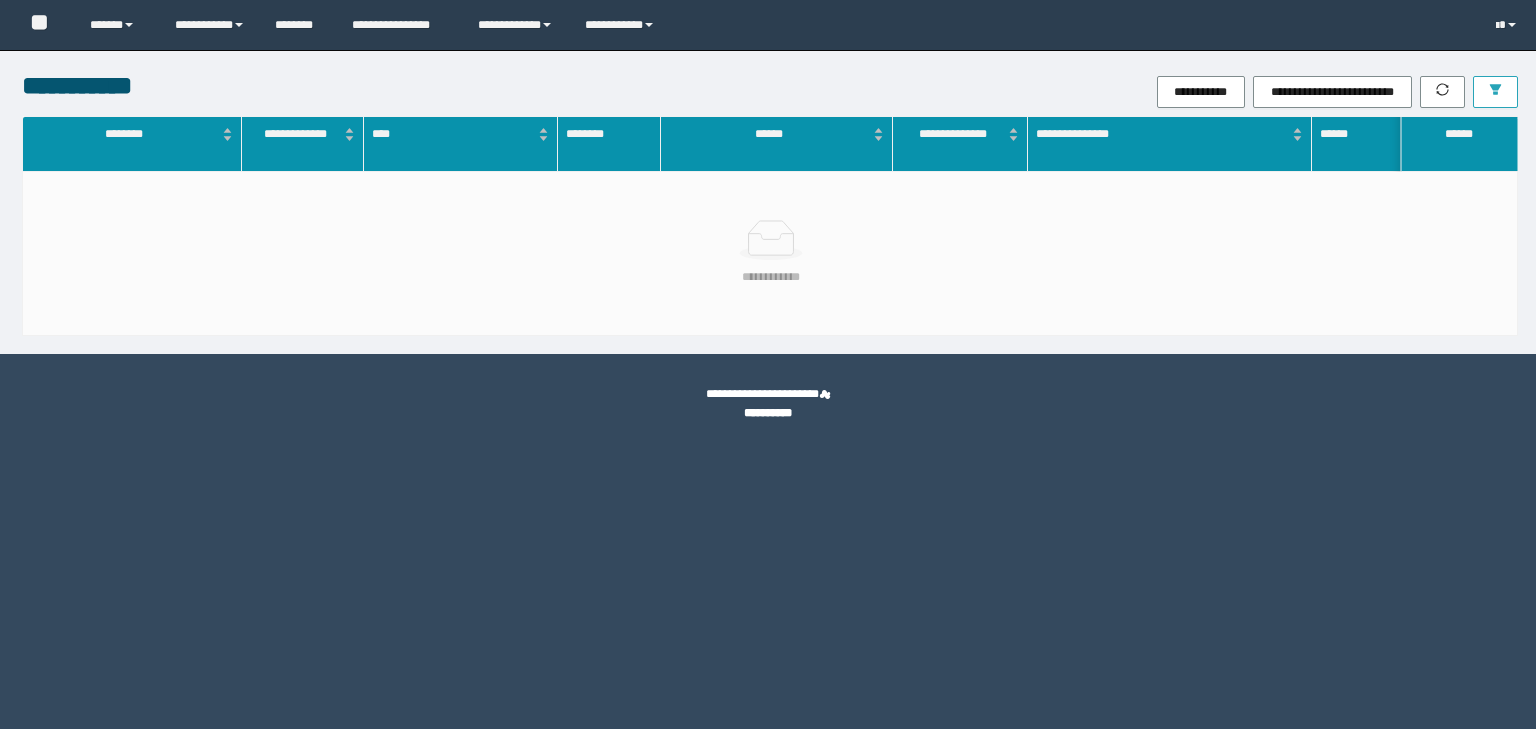 click 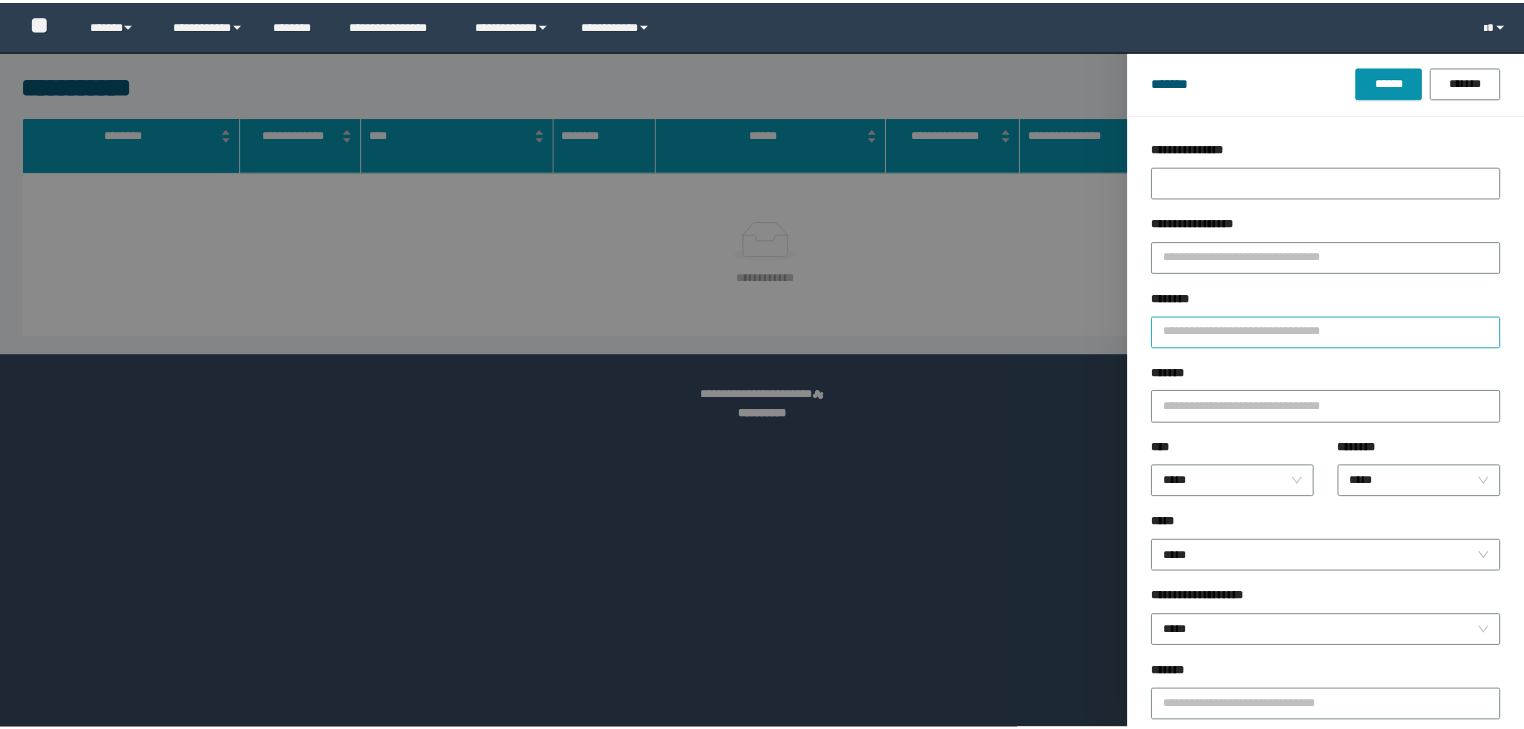 scroll, scrollTop: 0, scrollLeft: 0, axis: both 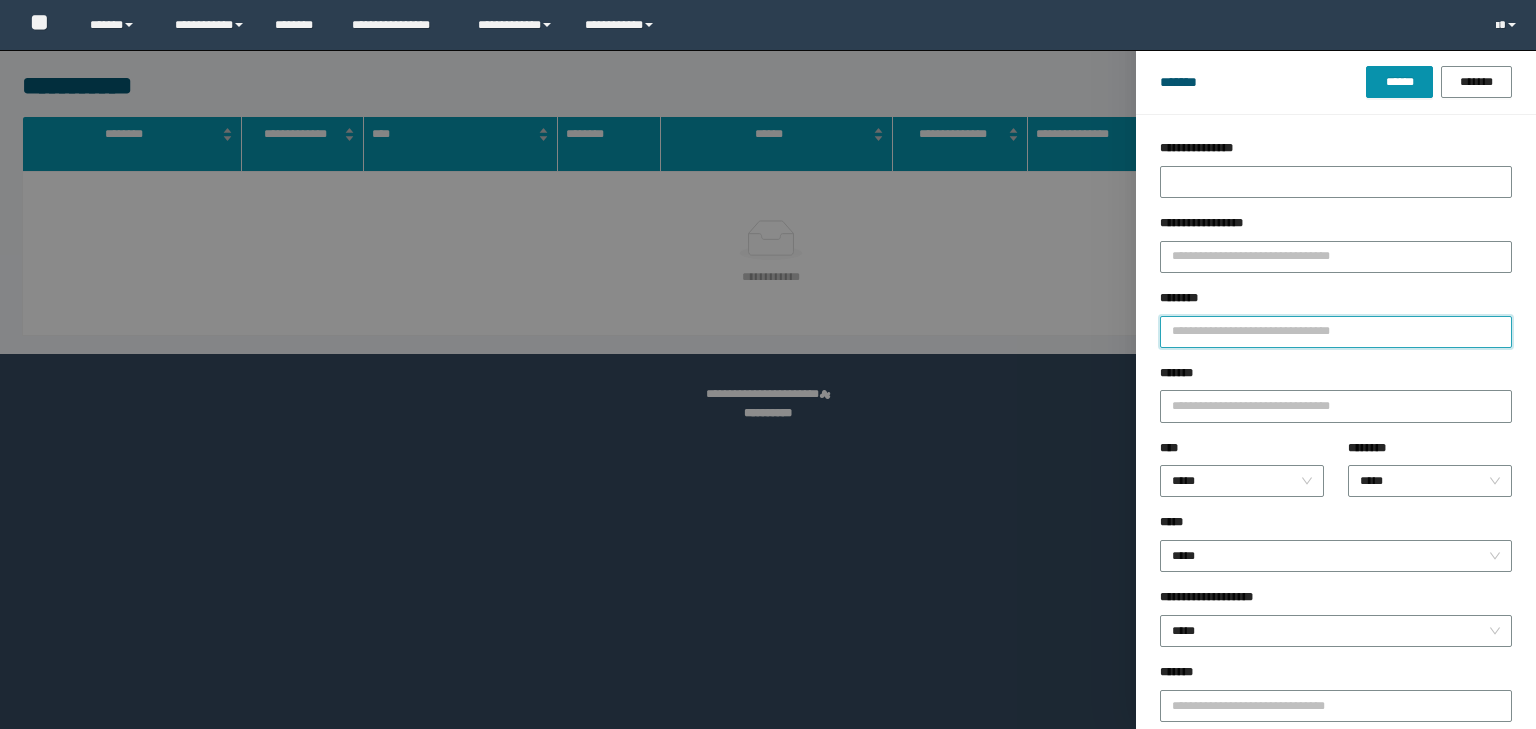 click on "********" at bounding box center (1336, 332) 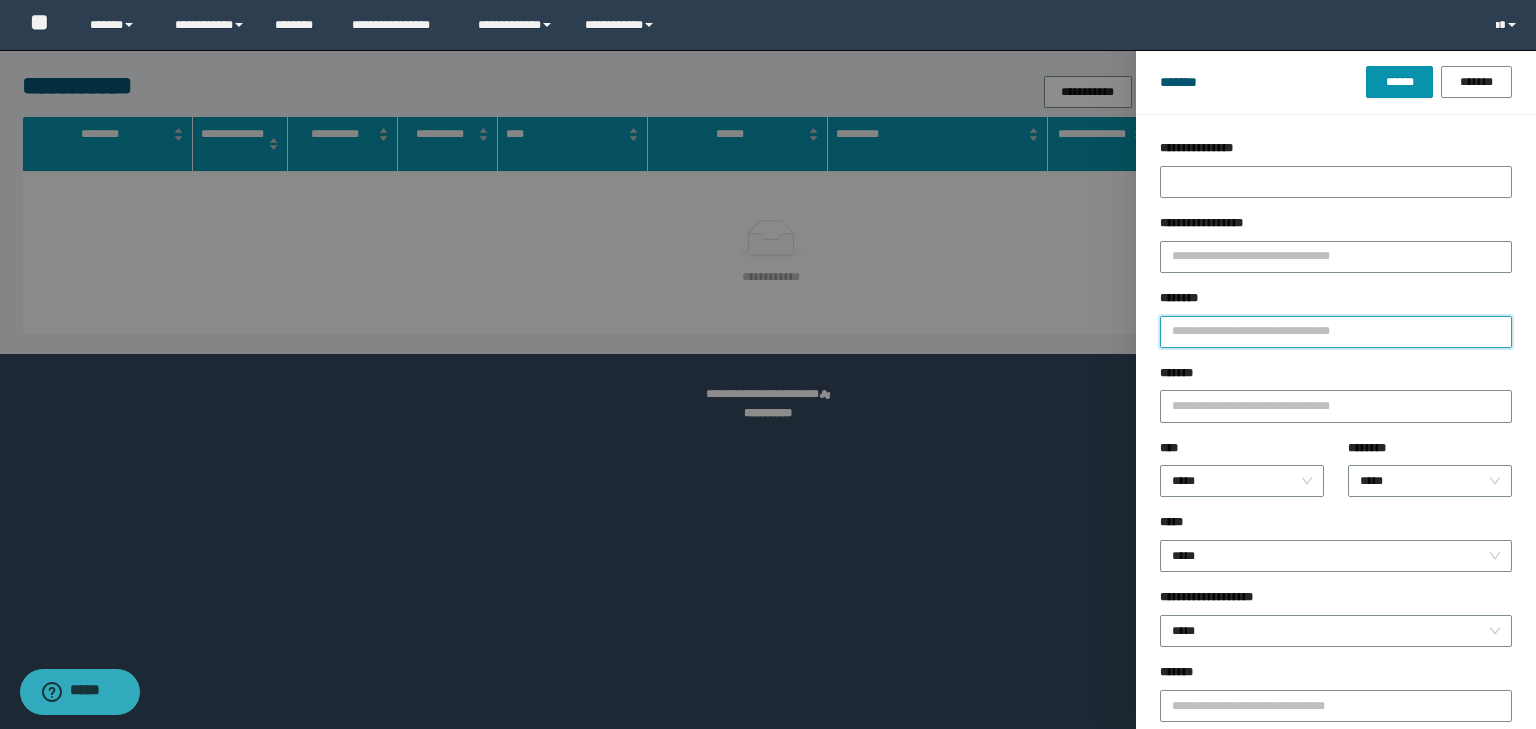 paste on "********" 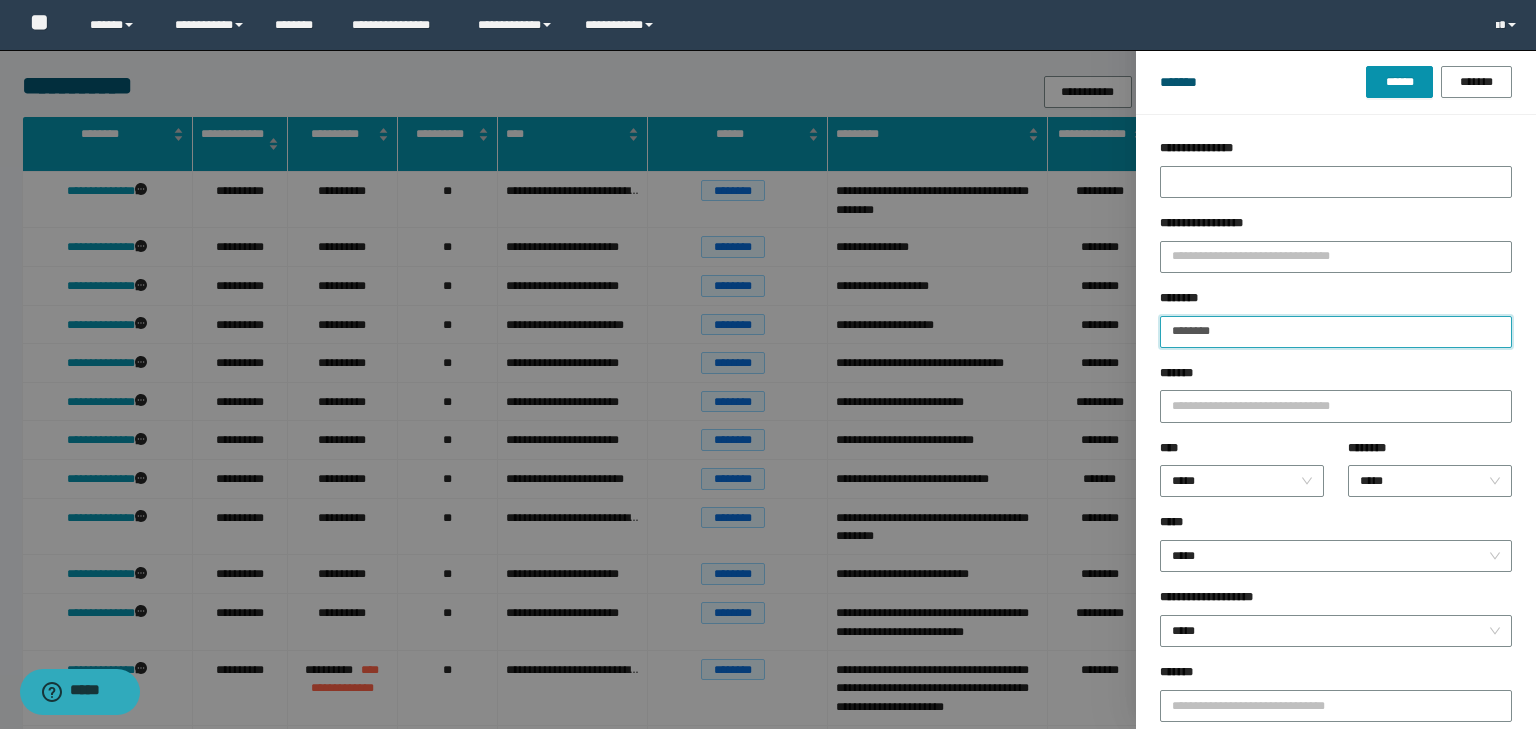 type on "********" 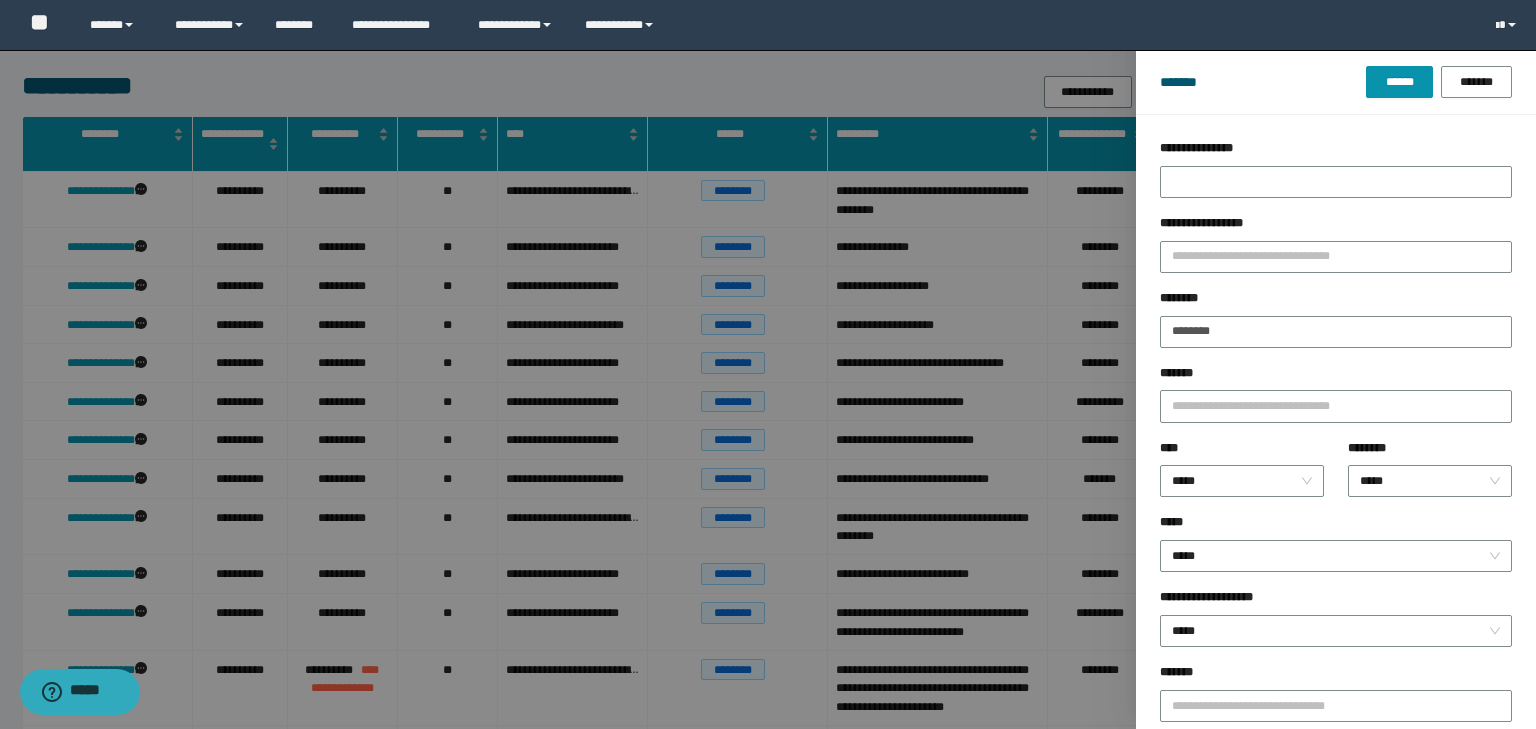 click at bounding box center [768, 364] 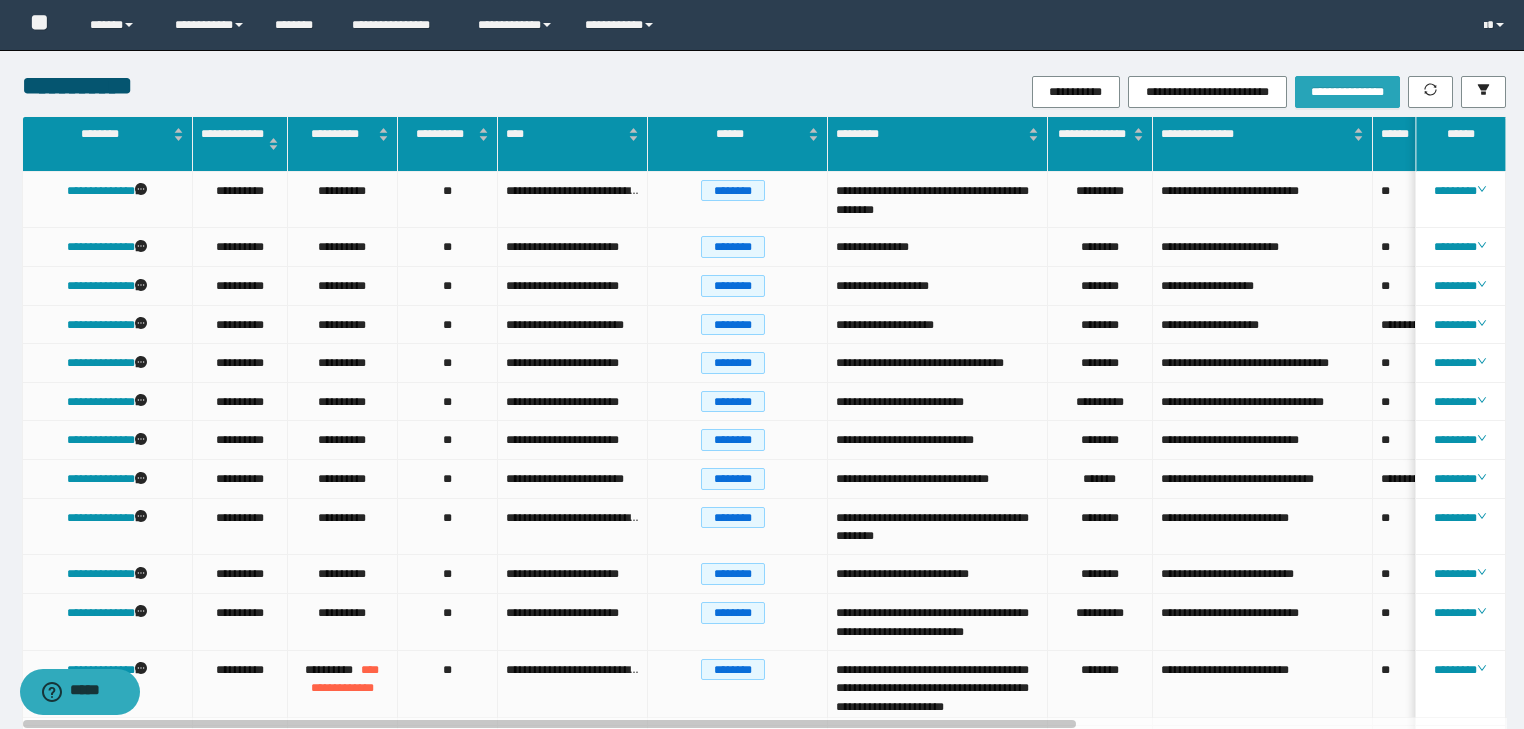 click on "**********" at bounding box center (1347, 92) 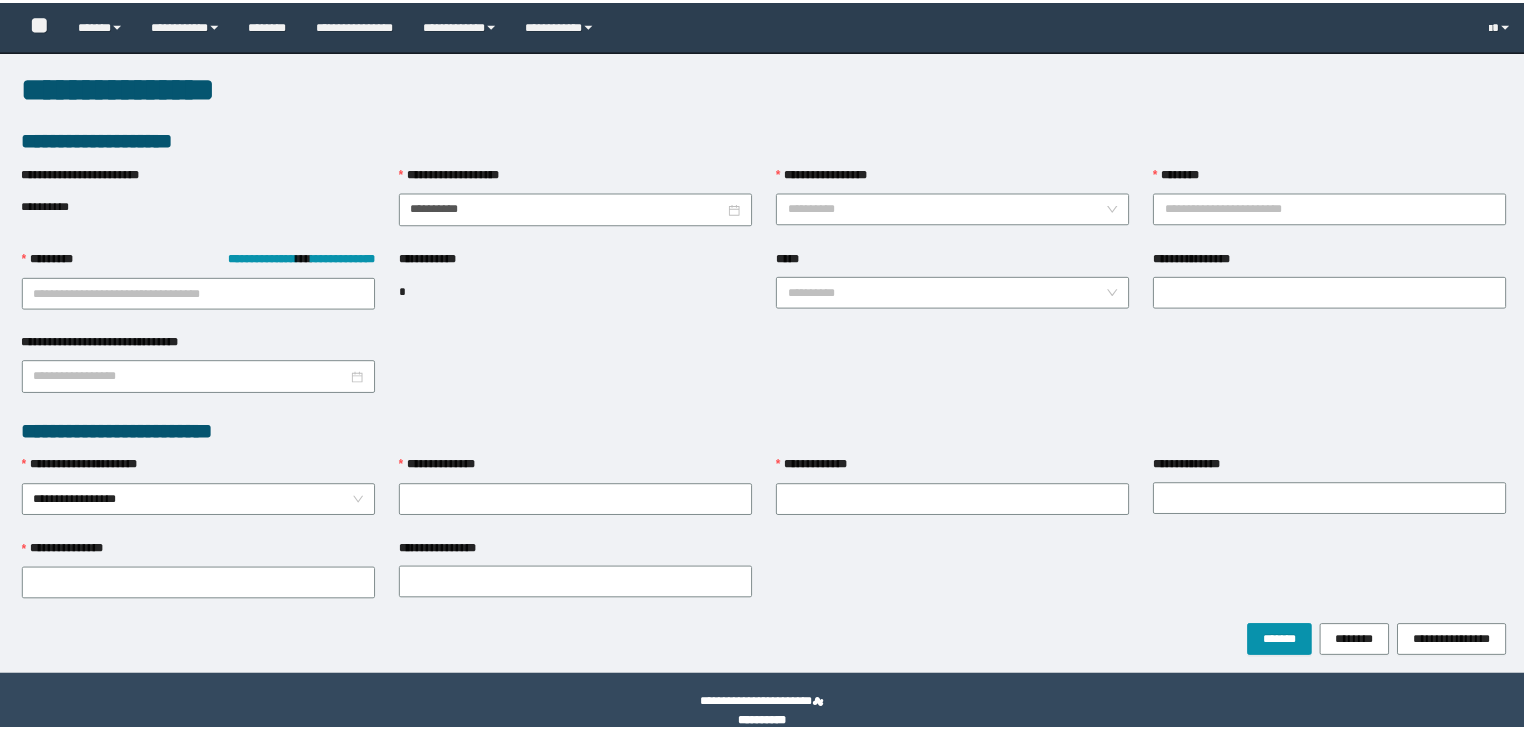 scroll, scrollTop: 0, scrollLeft: 0, axis: both 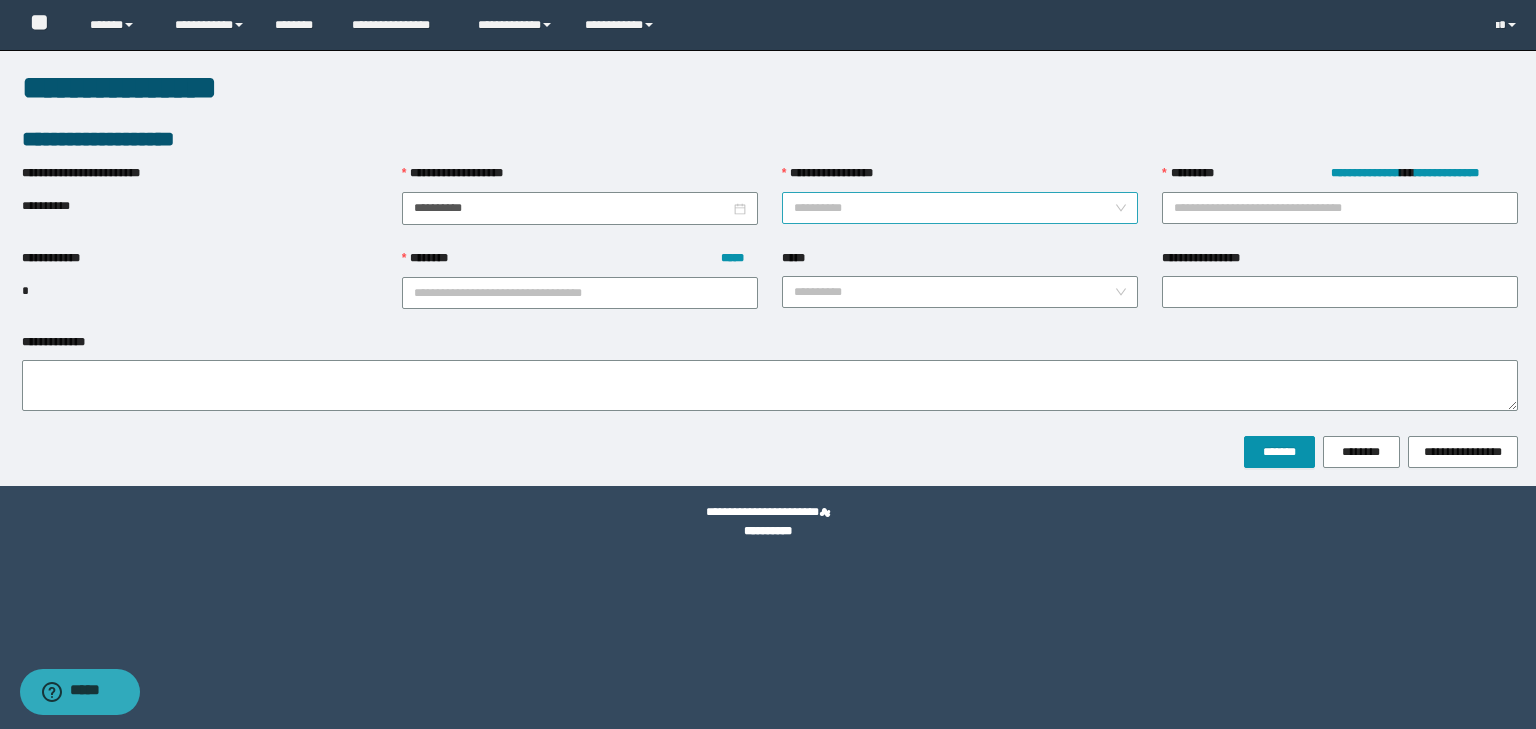 click on "**********" at bounding box center [954, 208] 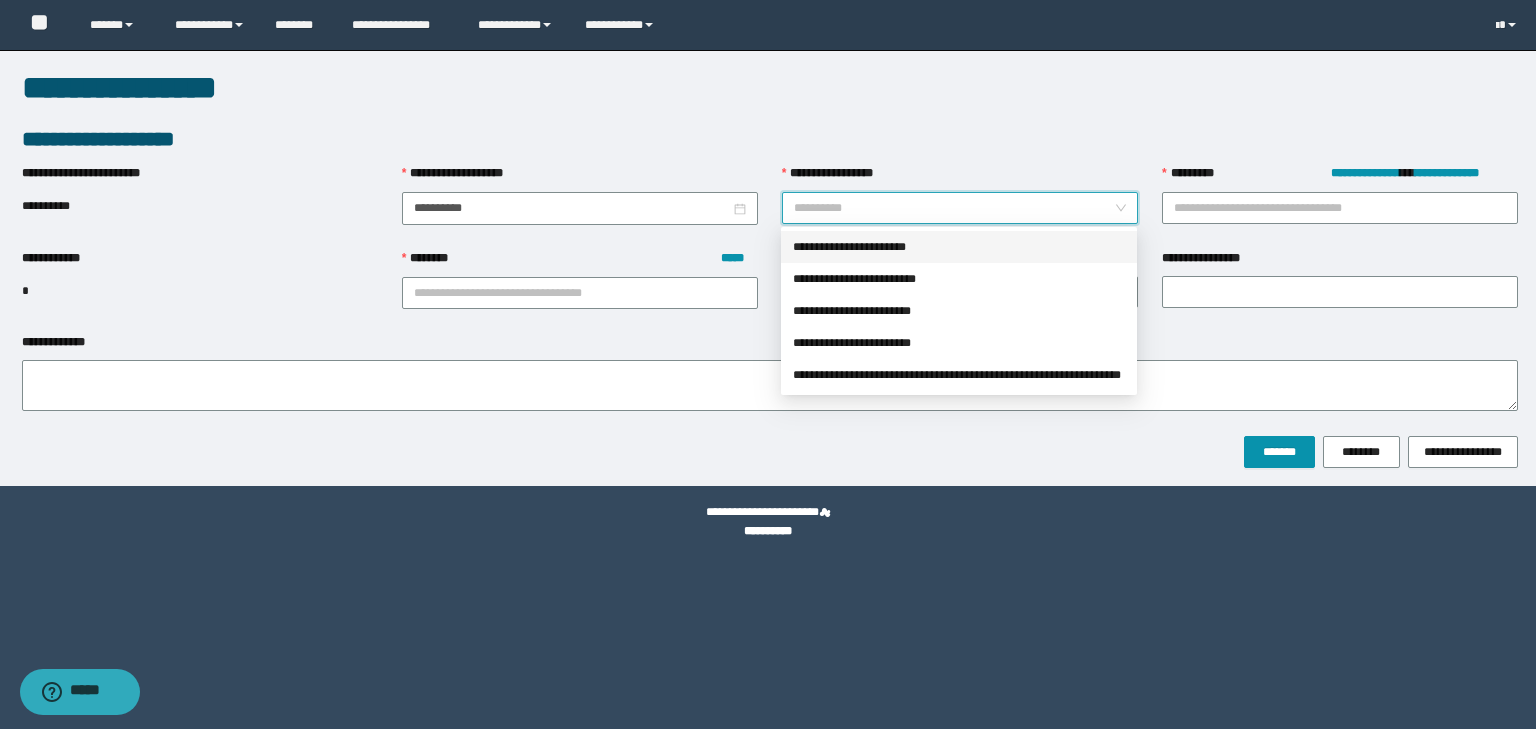 click on "**********" at bounding box center [959, 247] 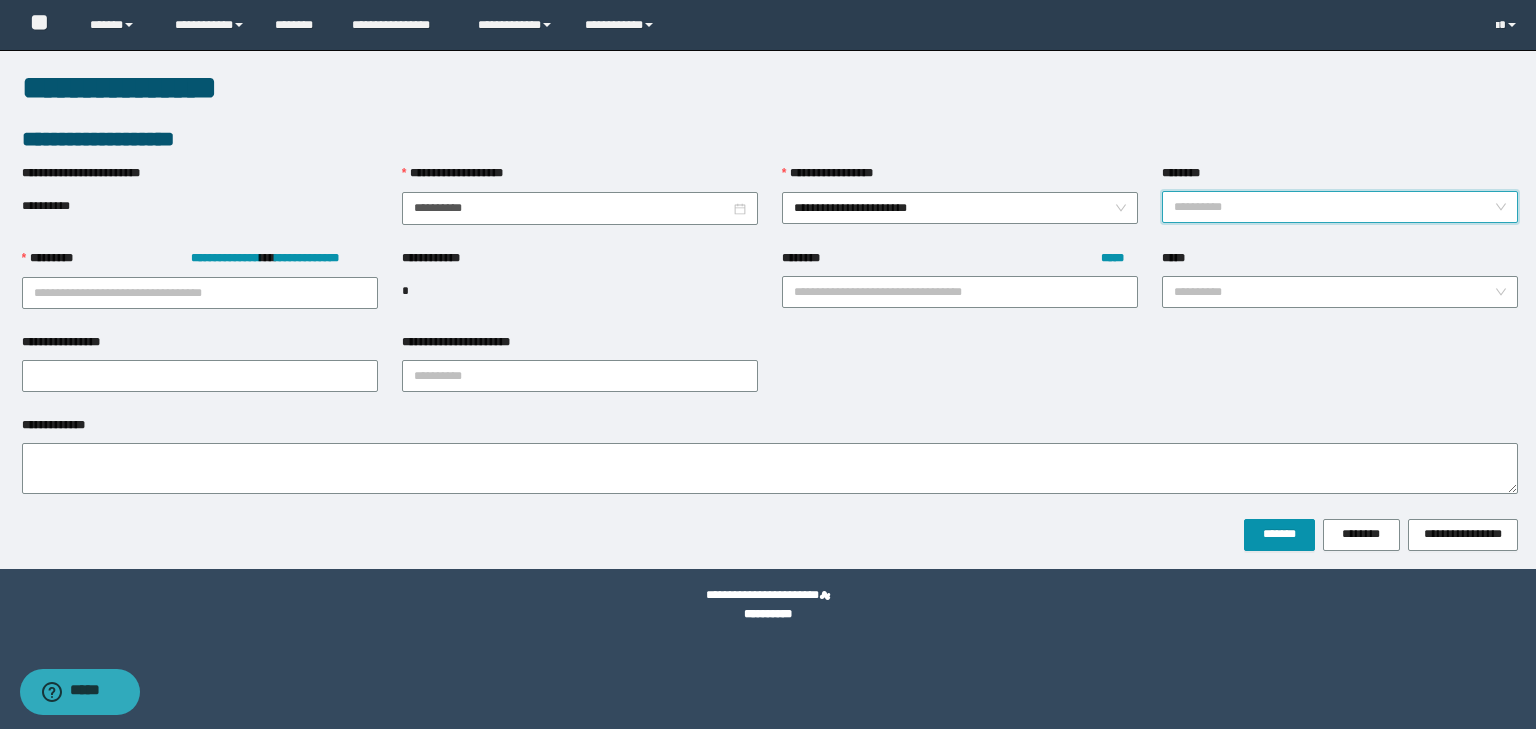 click on "********" at bounding box center [1334, 207] 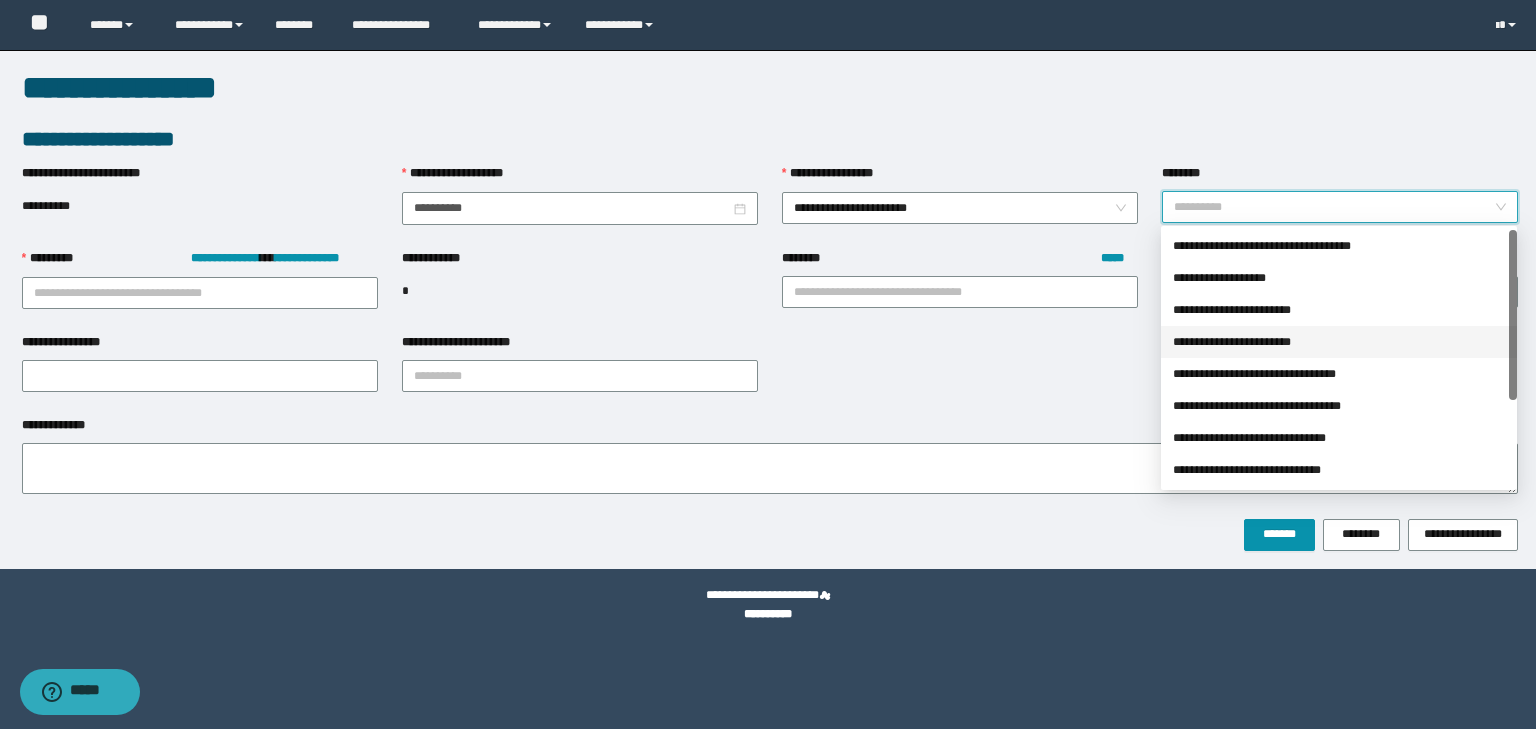 click on "**********" at bounding box center [1339, 342] 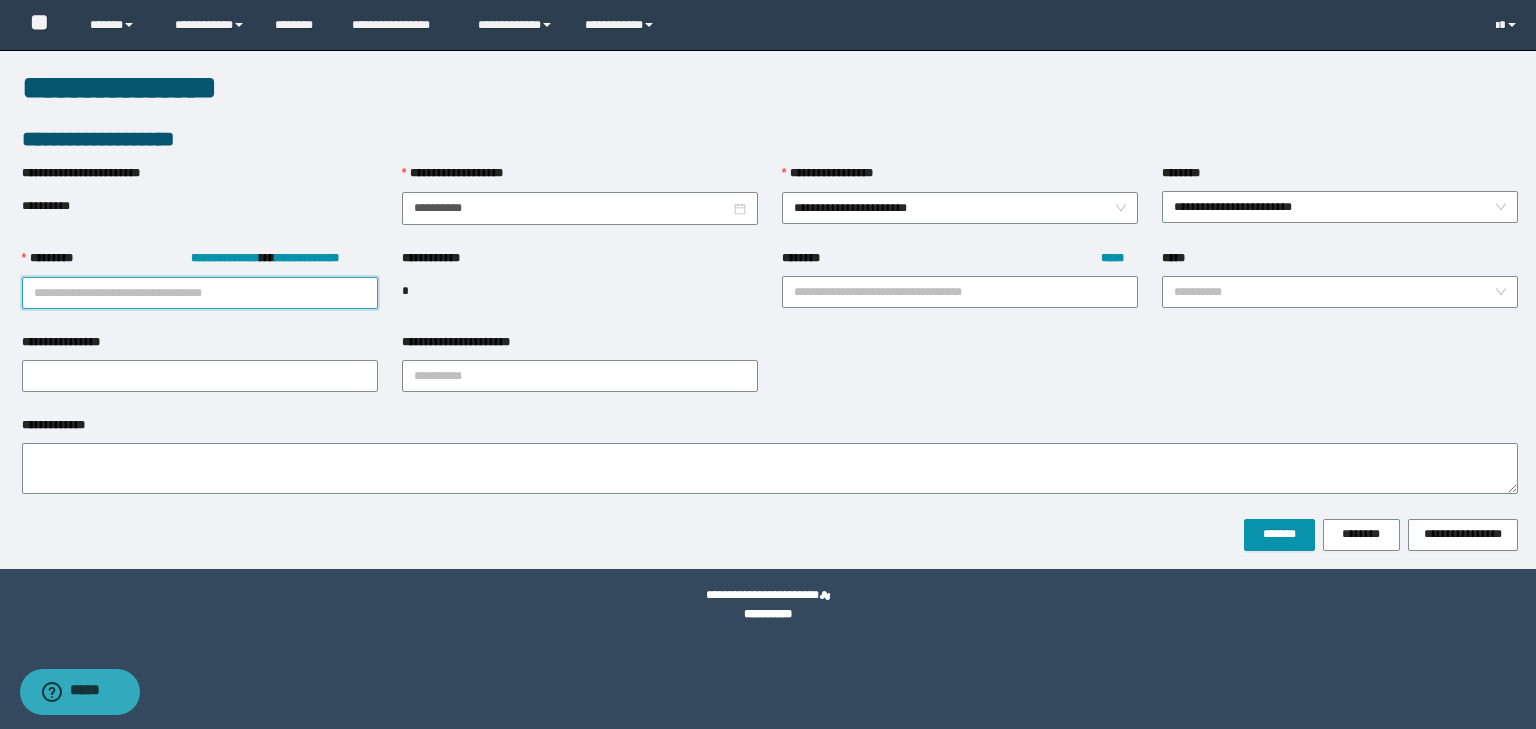 paste on "********" 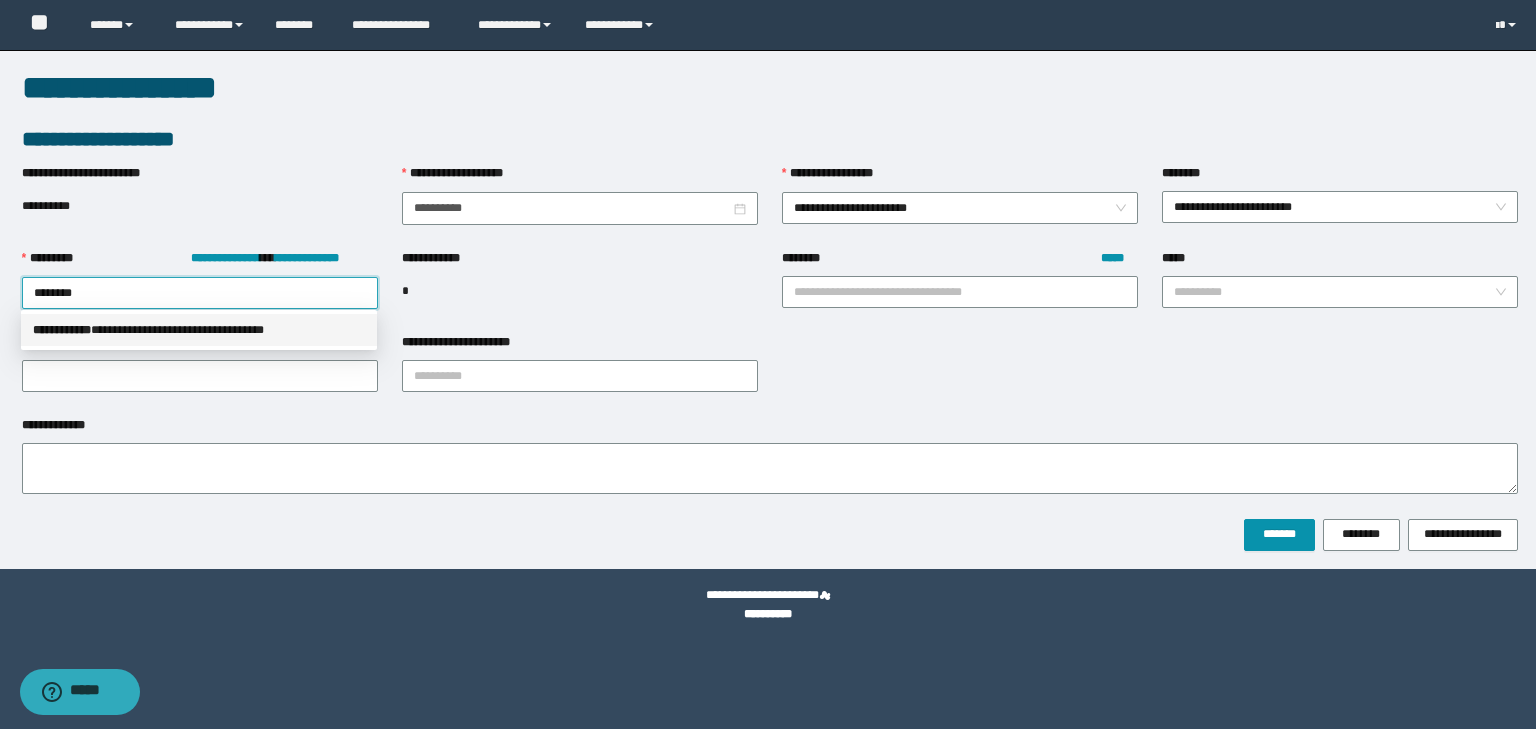 click on "**********" at bounding box center (199, 330) 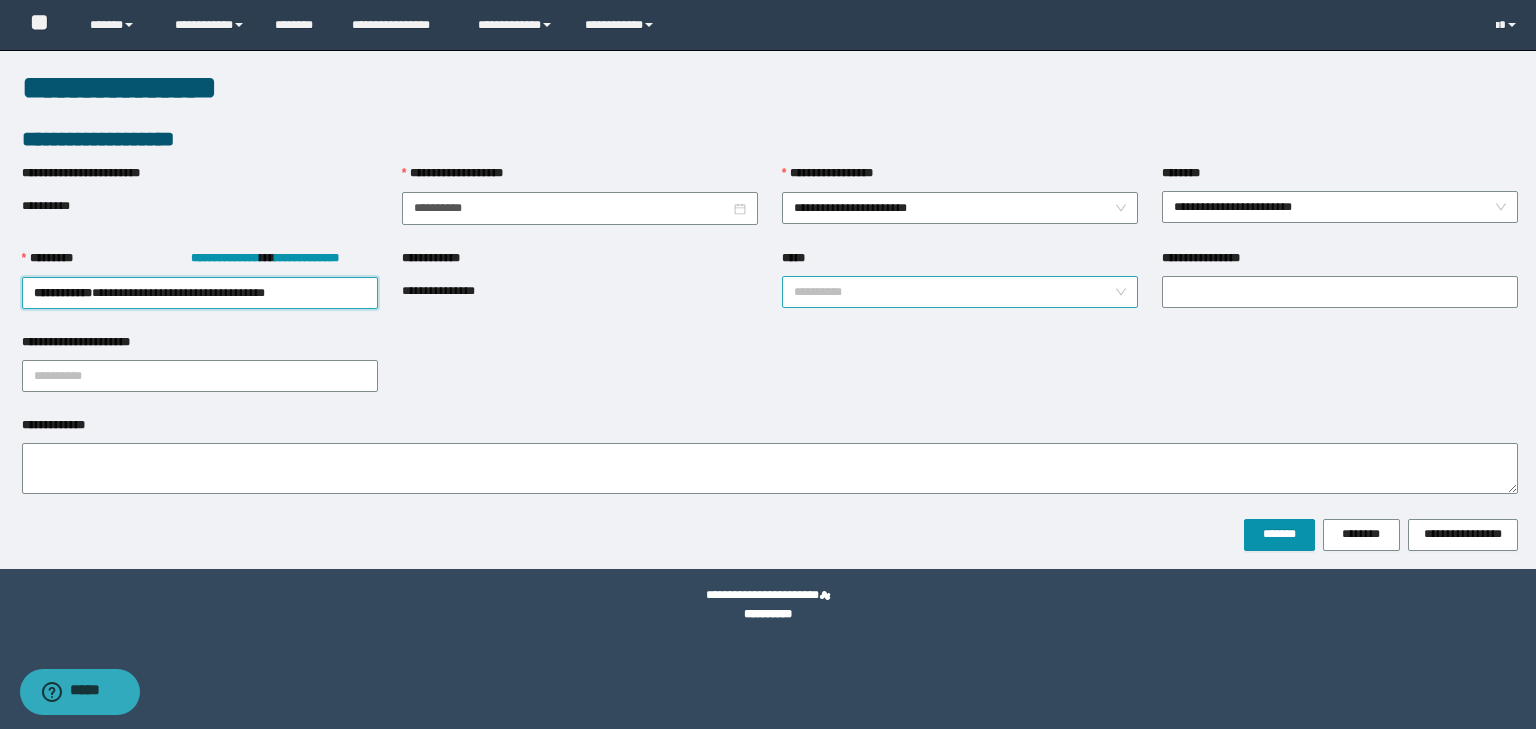 click on "*****" at bounding box center (954, 292) 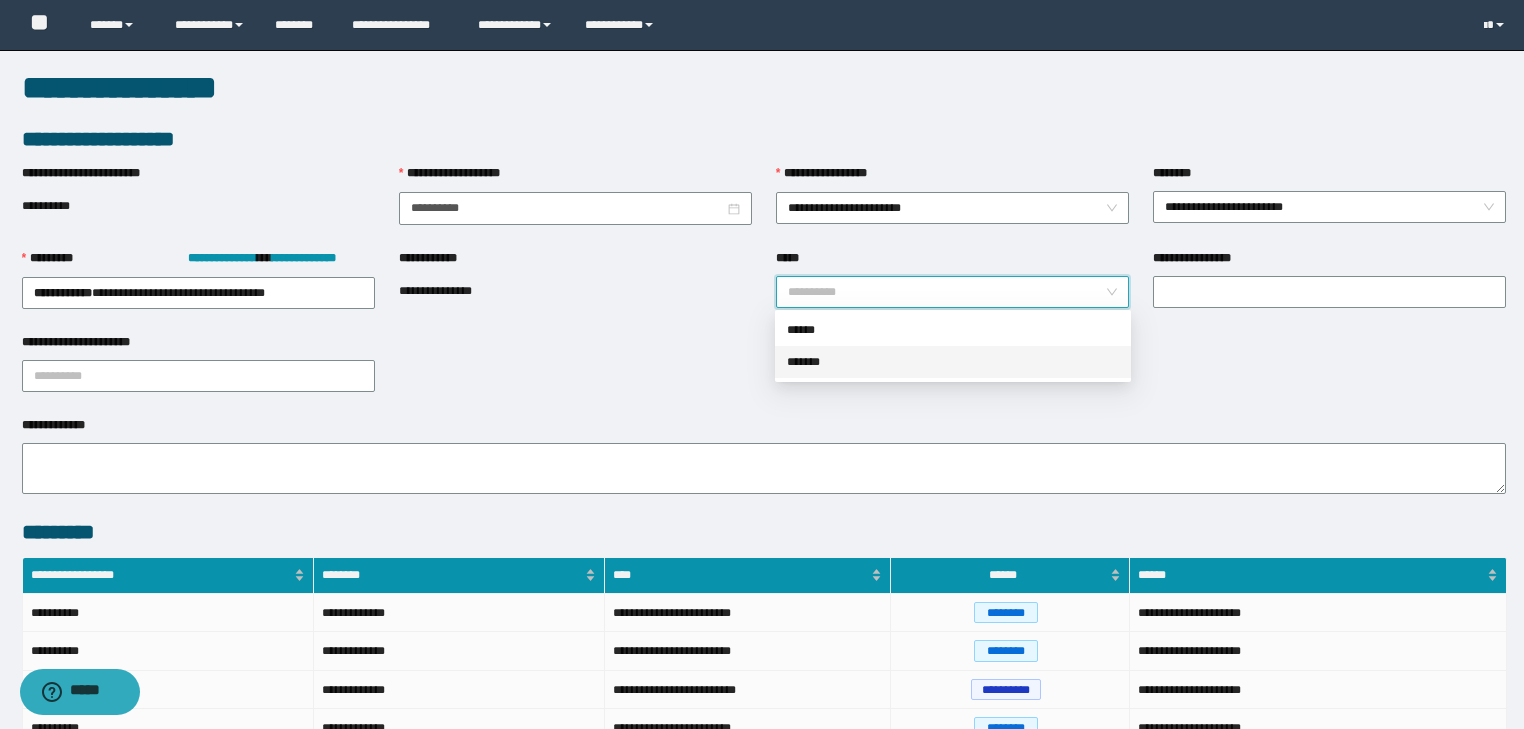 click on "*******" at bounding box center [953, 362] 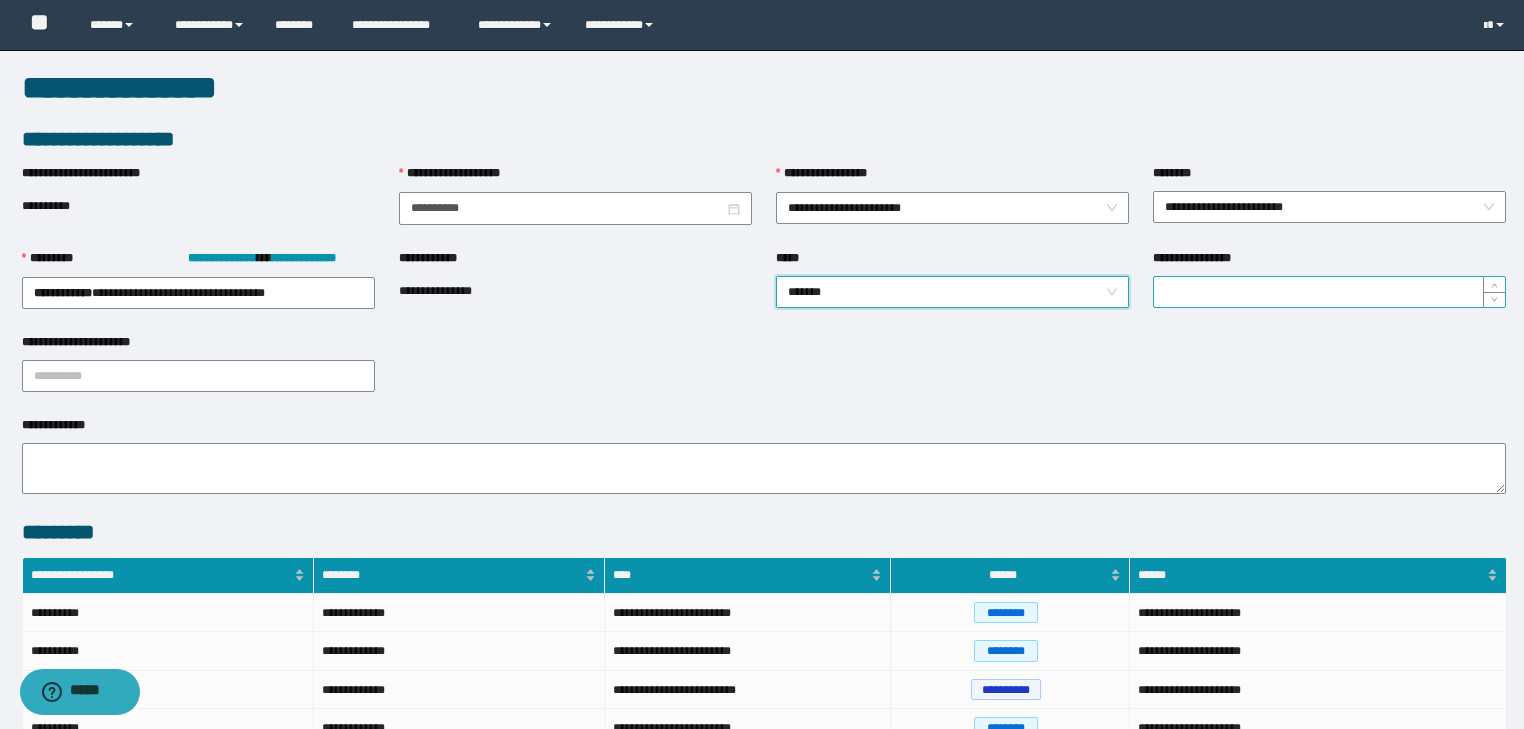 click on "**********" at bounding box center [1329, 292] 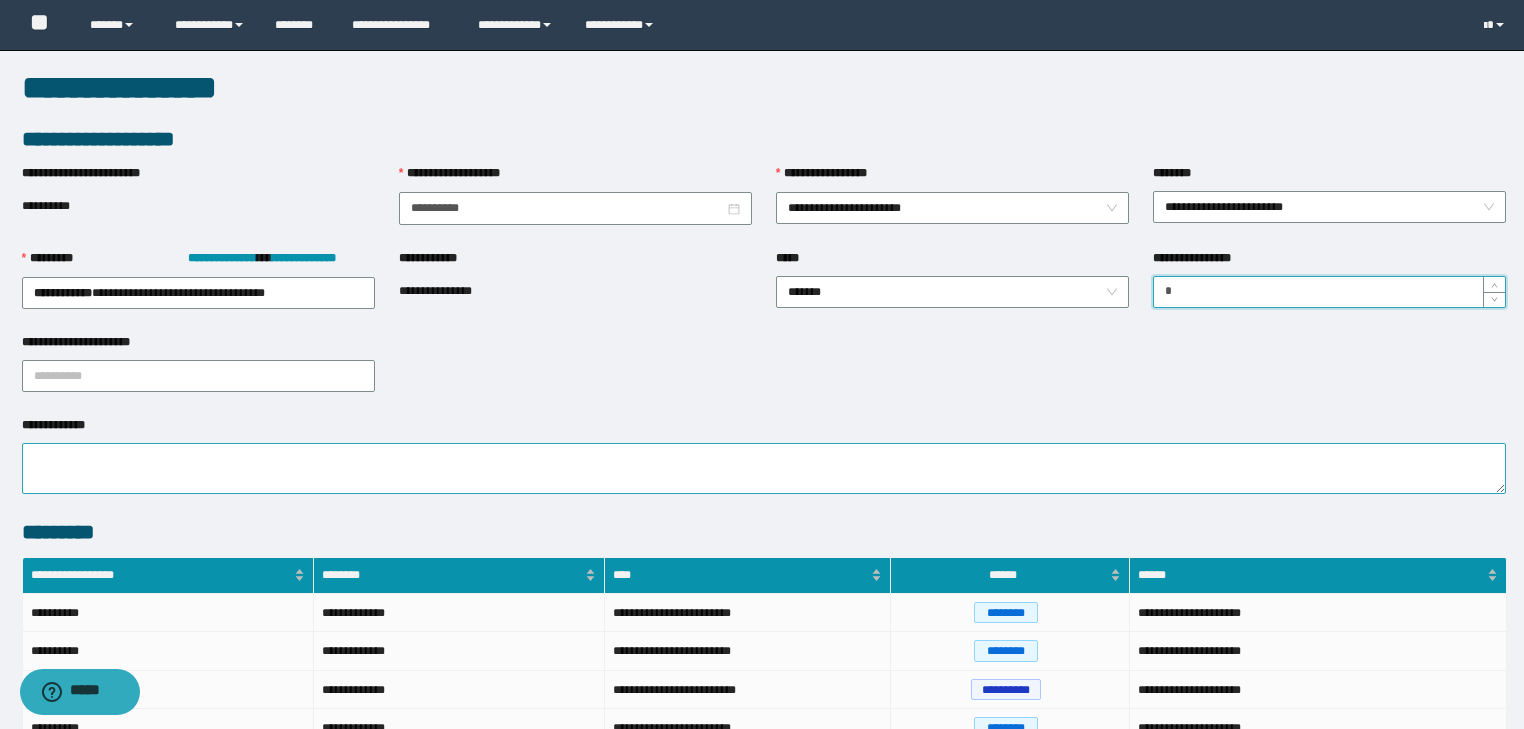 type on "*" 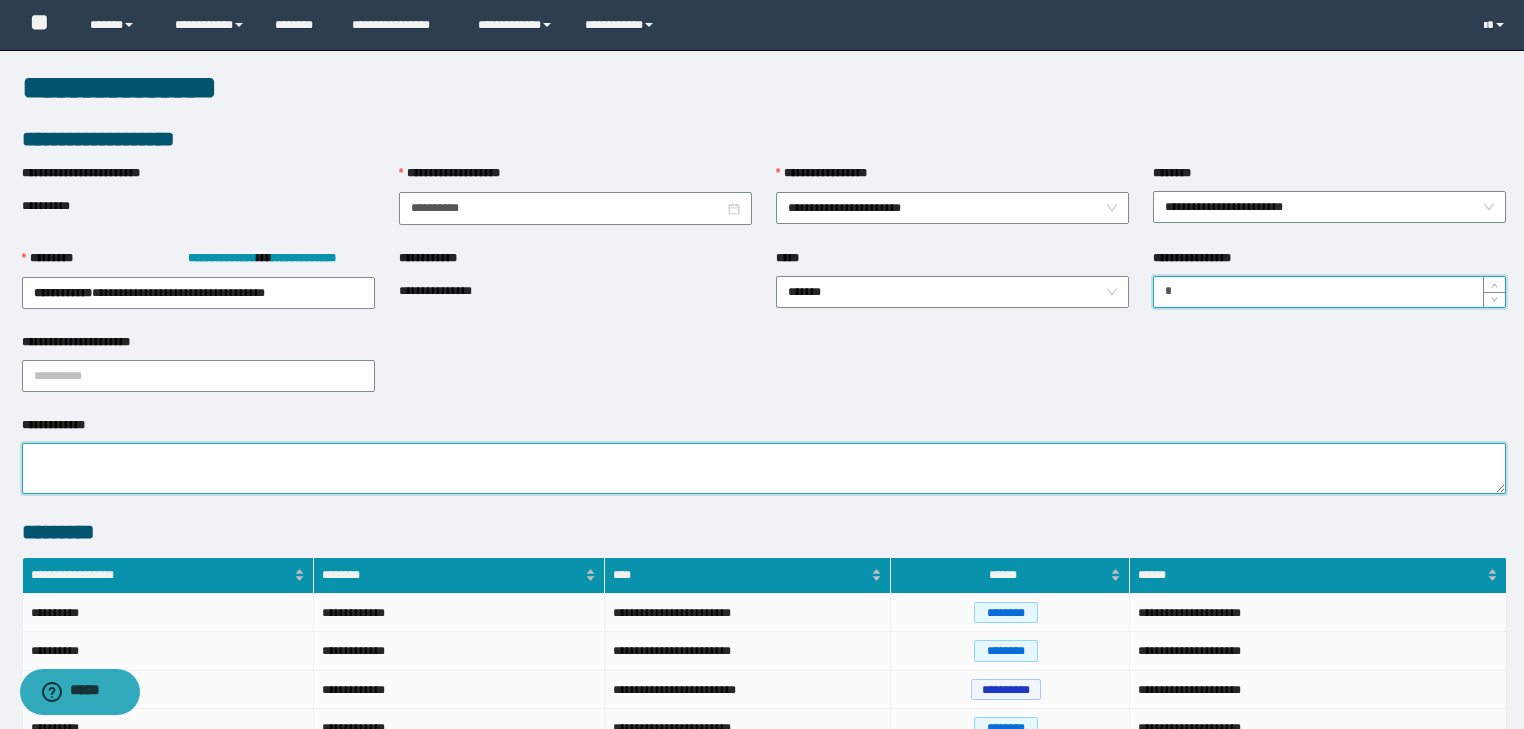 click on "**********" at bounding box center (764, 468) 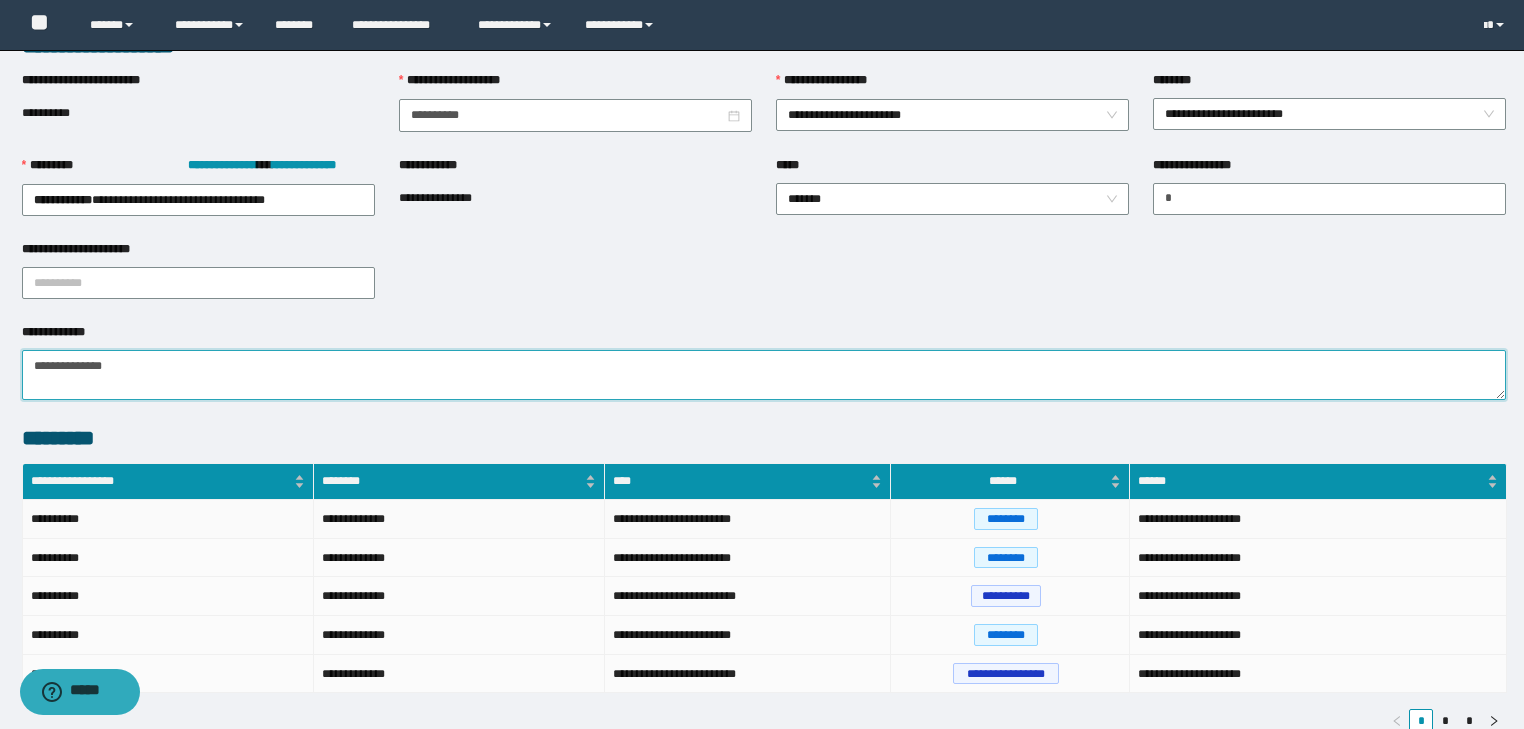 scroll, scrollTop: 237, scrollLeft: 0, axis: vertical 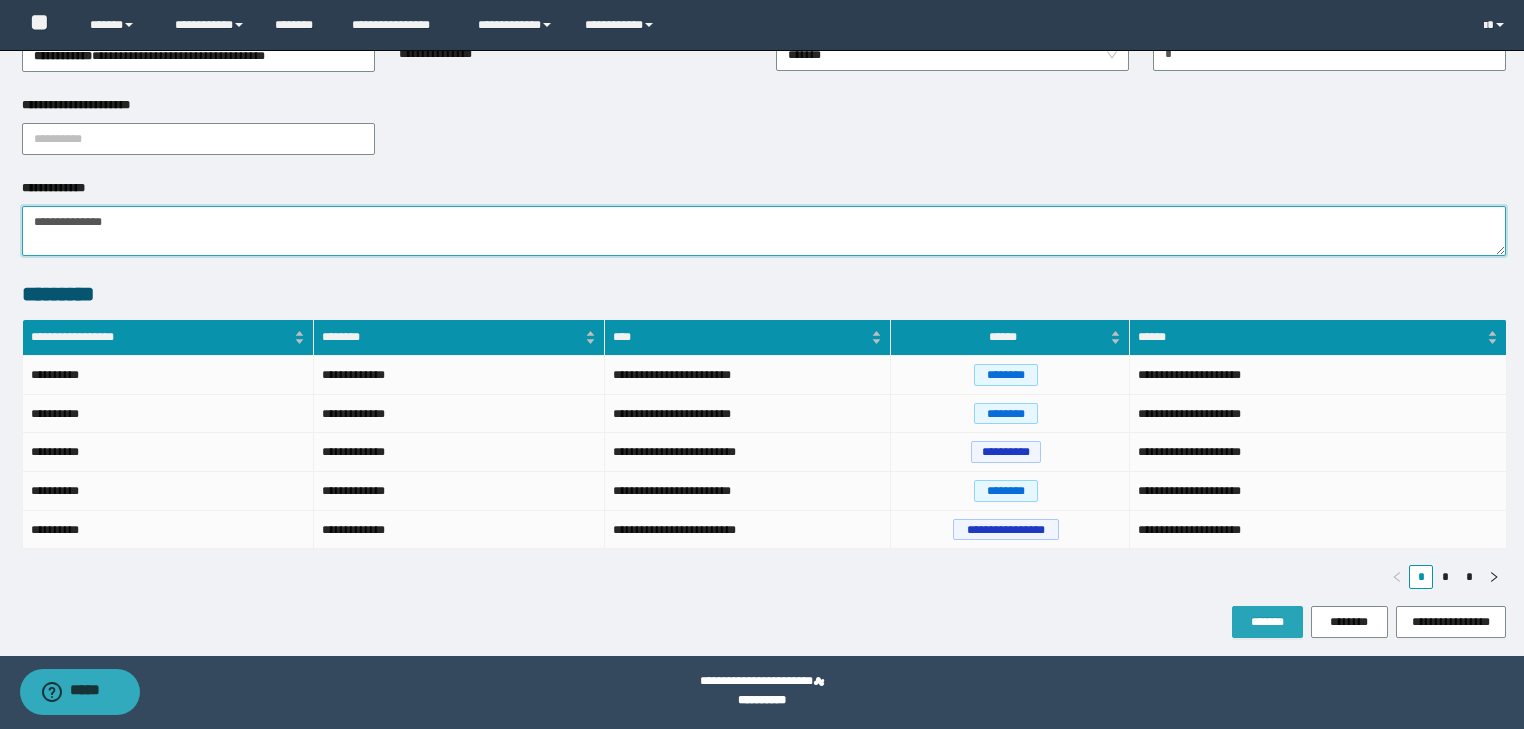 type on "**********" 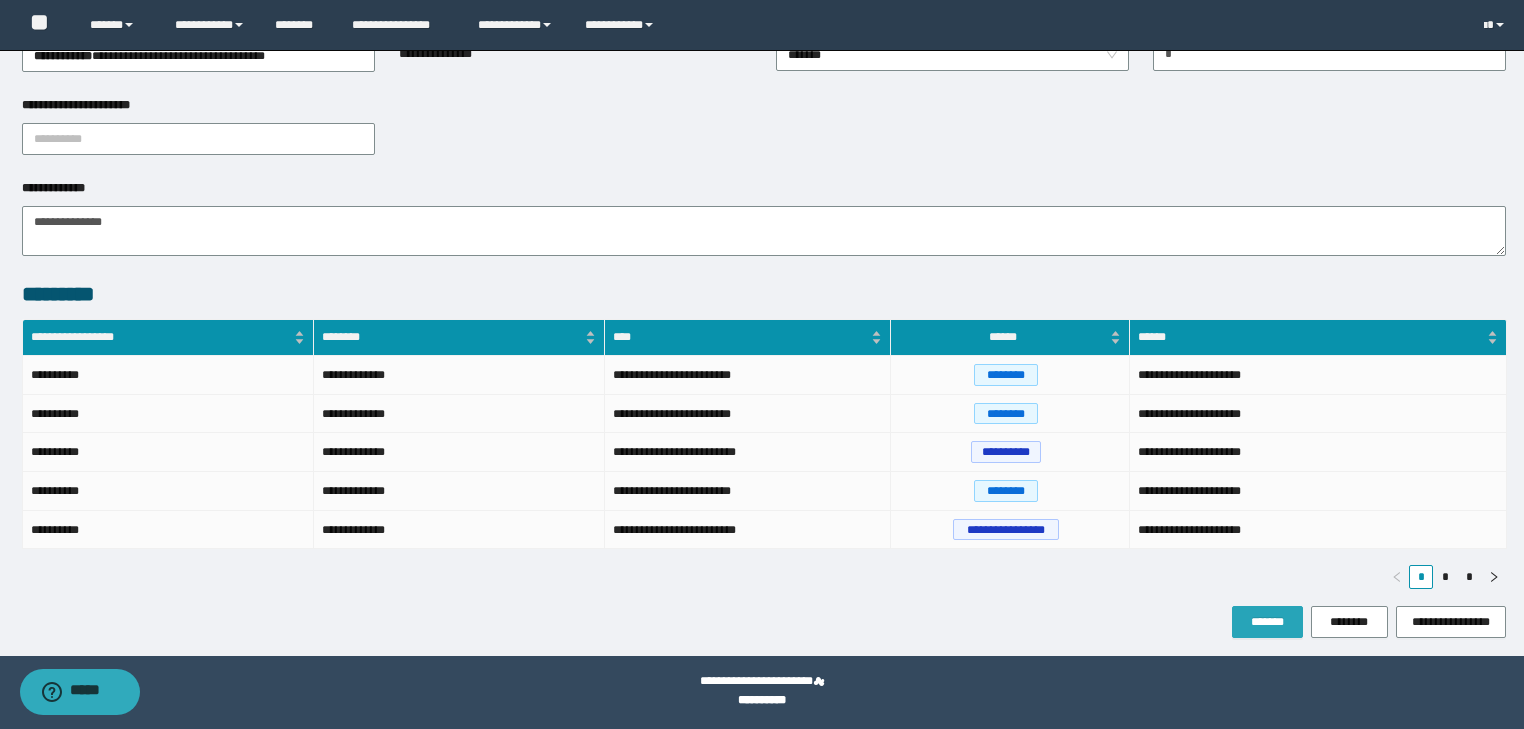 click on "*******" at bounding box center [1267, 622] 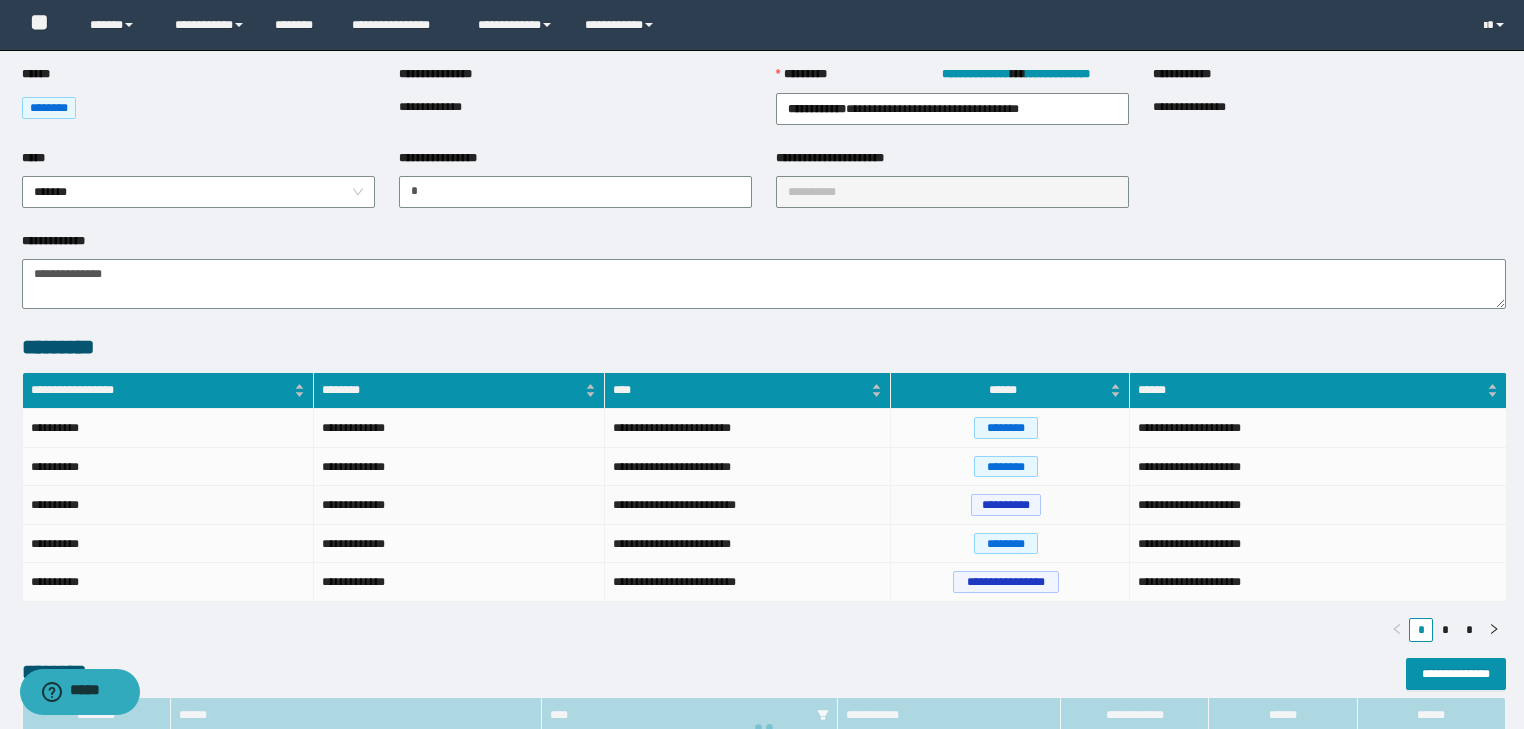 scroll, scrollTop: 0, scrollLeft: 0, axis: both 